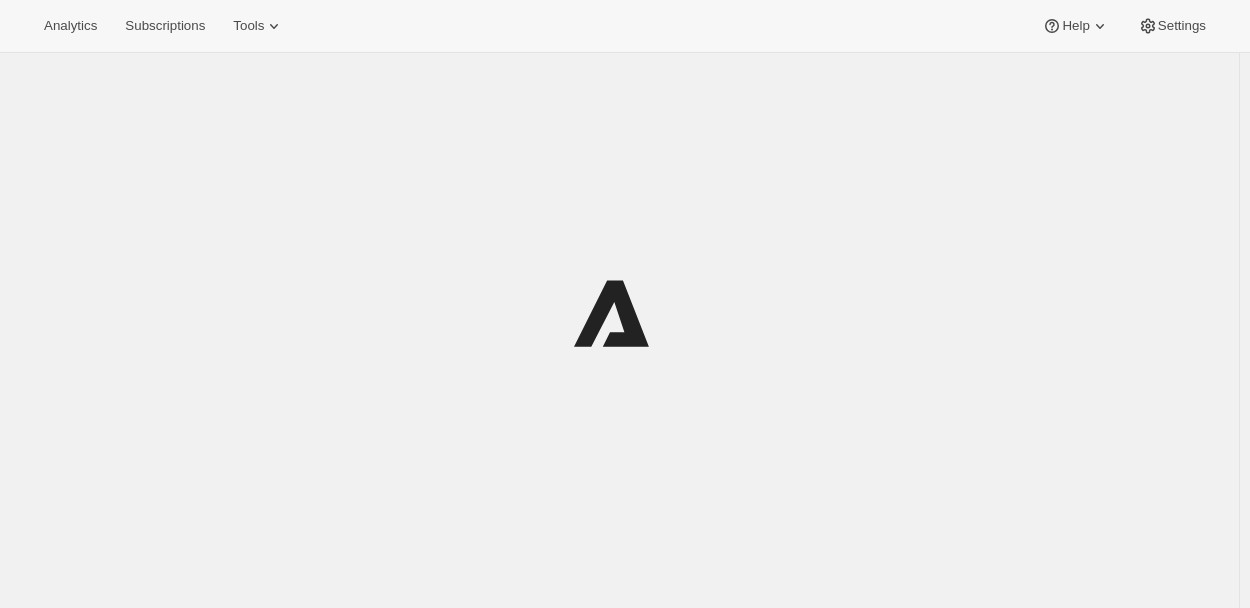 scroll, scrollTop: 0, scrollLeft: 0, axis: both 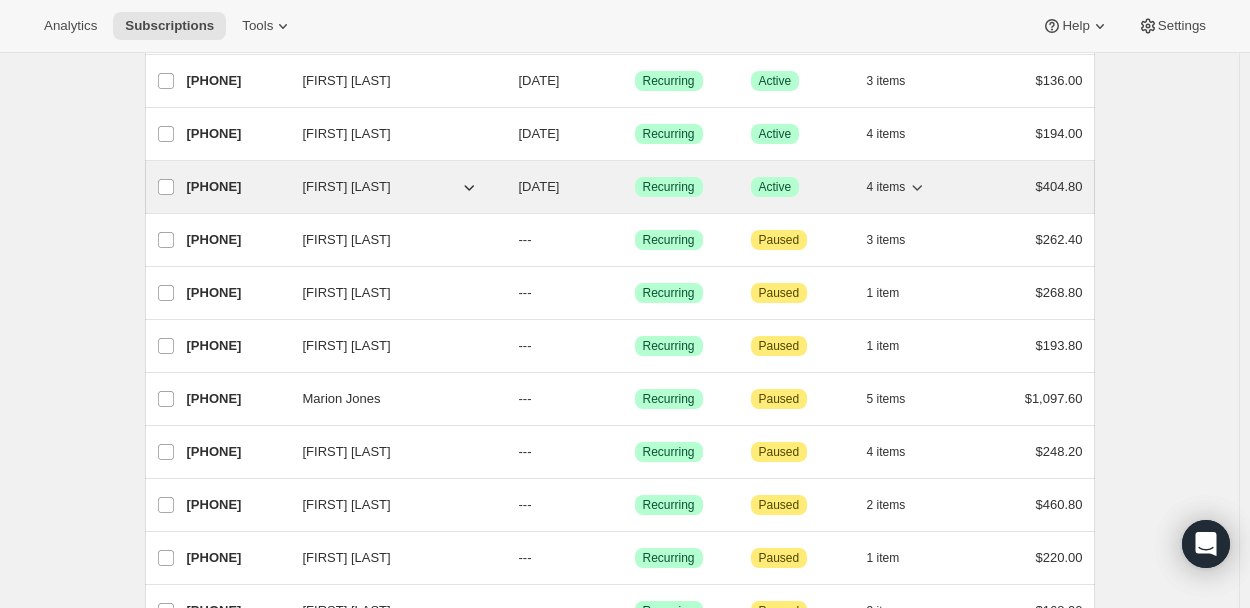 click 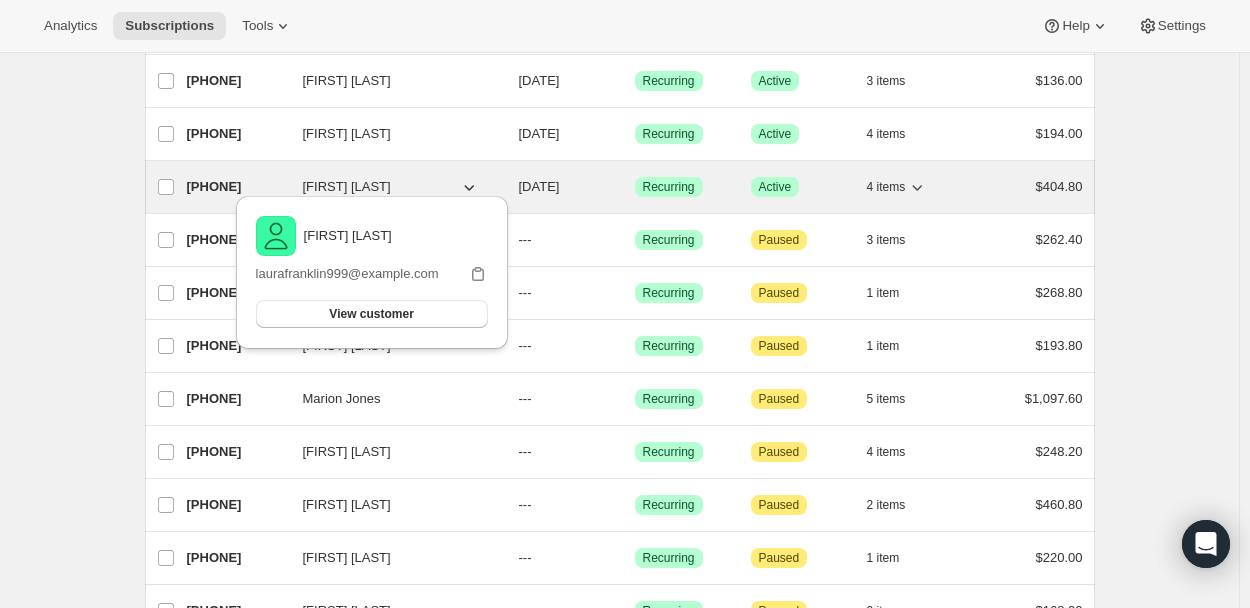 click on "[PHONE]" at bounding box center (237, 187) 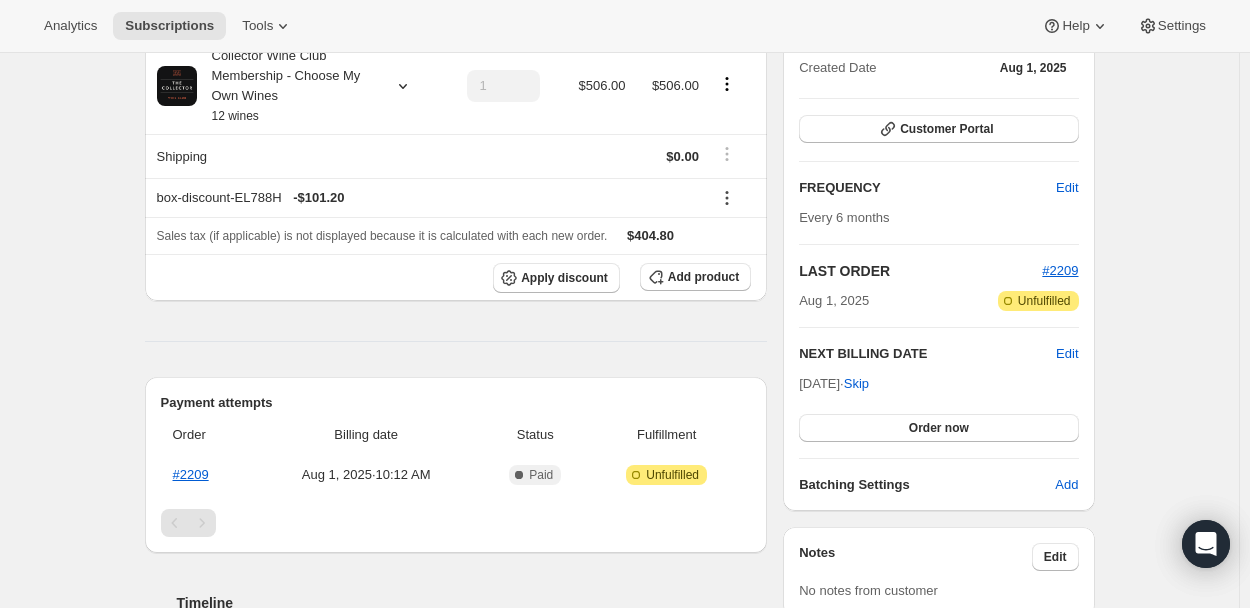 scroll, scrollTop: 100, scrollLeft: 0, axis: vertical 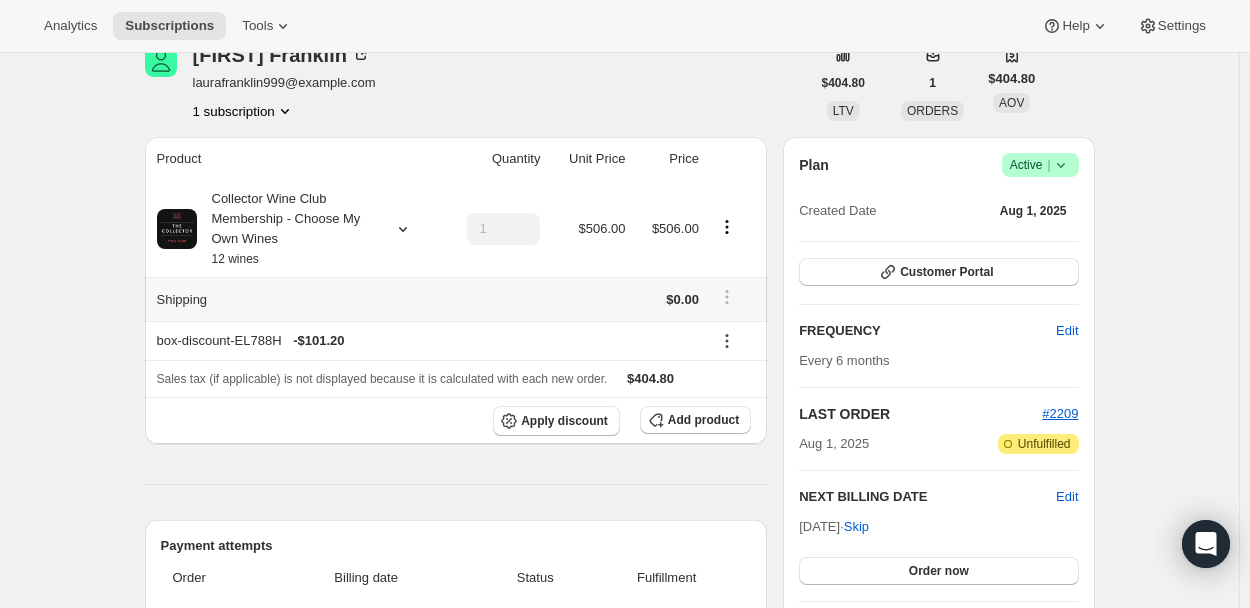 click on "Shipping" at bounding box center (293, 299) 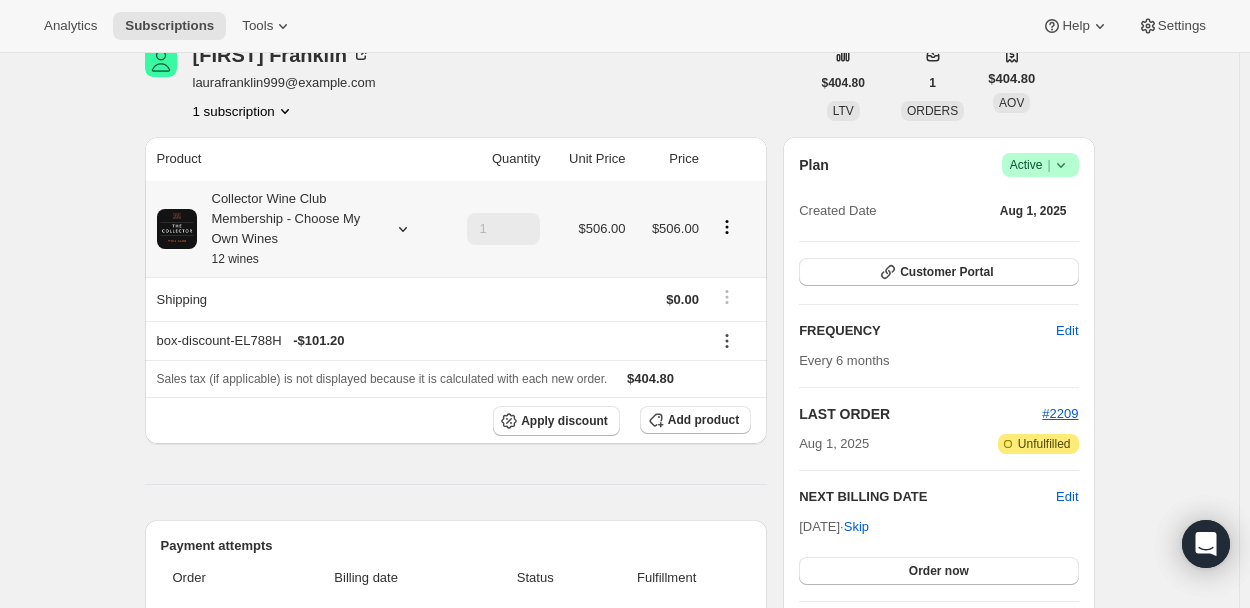click 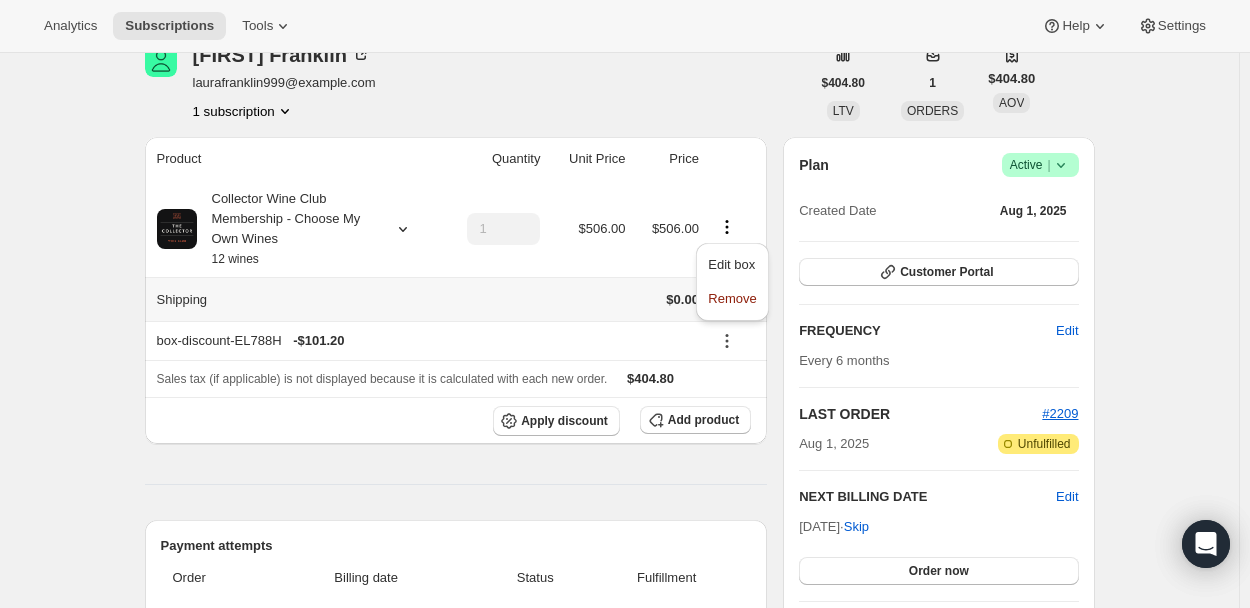 click at bounding box center (588, 299) 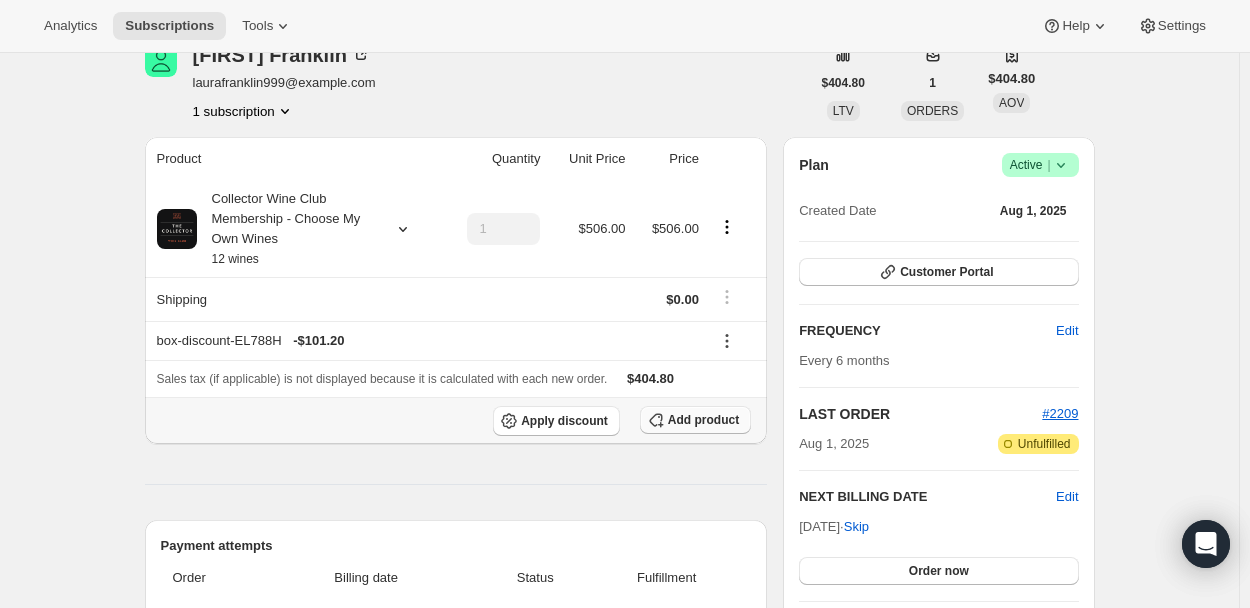 click on "Add product" at bounding box center [703, 420] 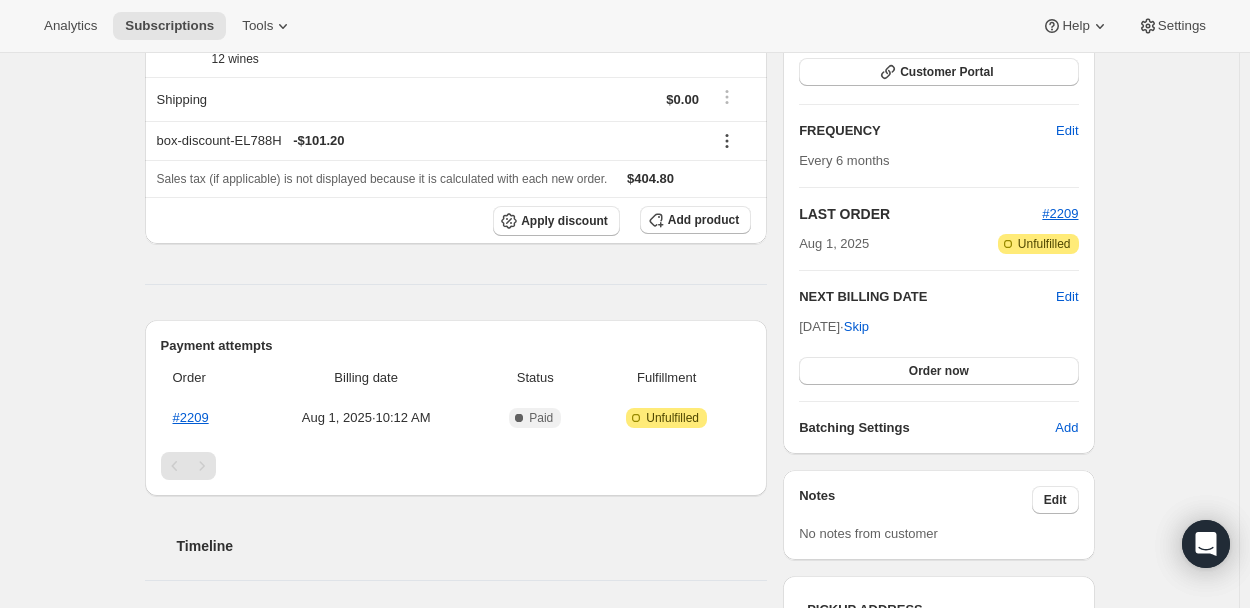 scroll, scrollTop: 200, scrollLeft: 0, axis: vertical 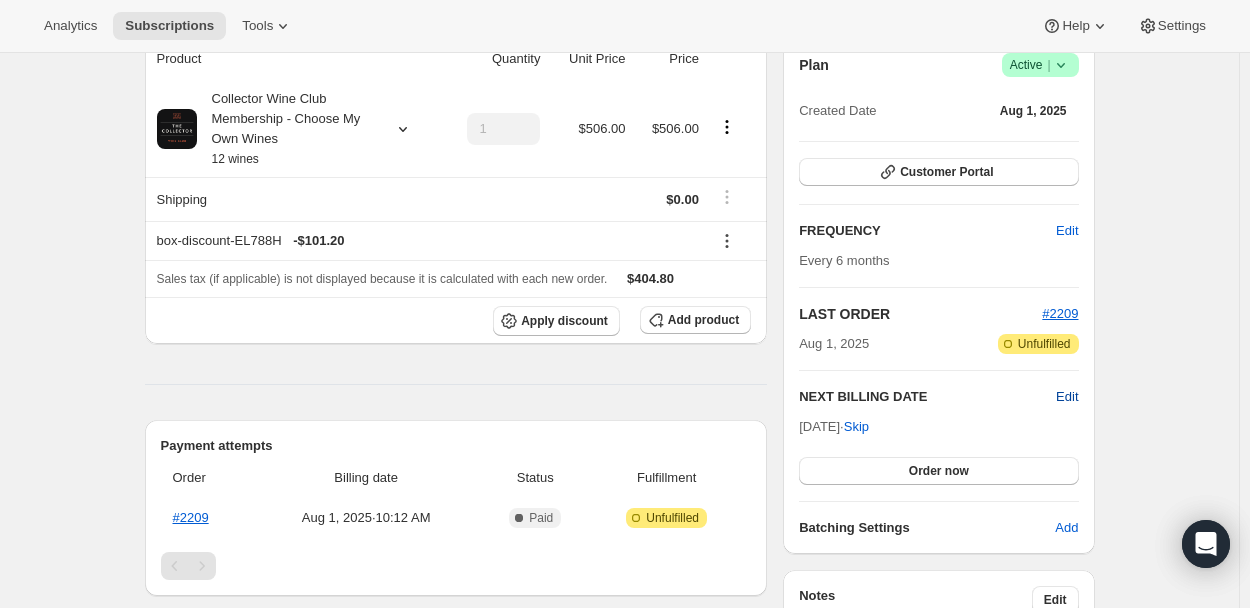 click on "Edit" at bounding box center (1067, 397) 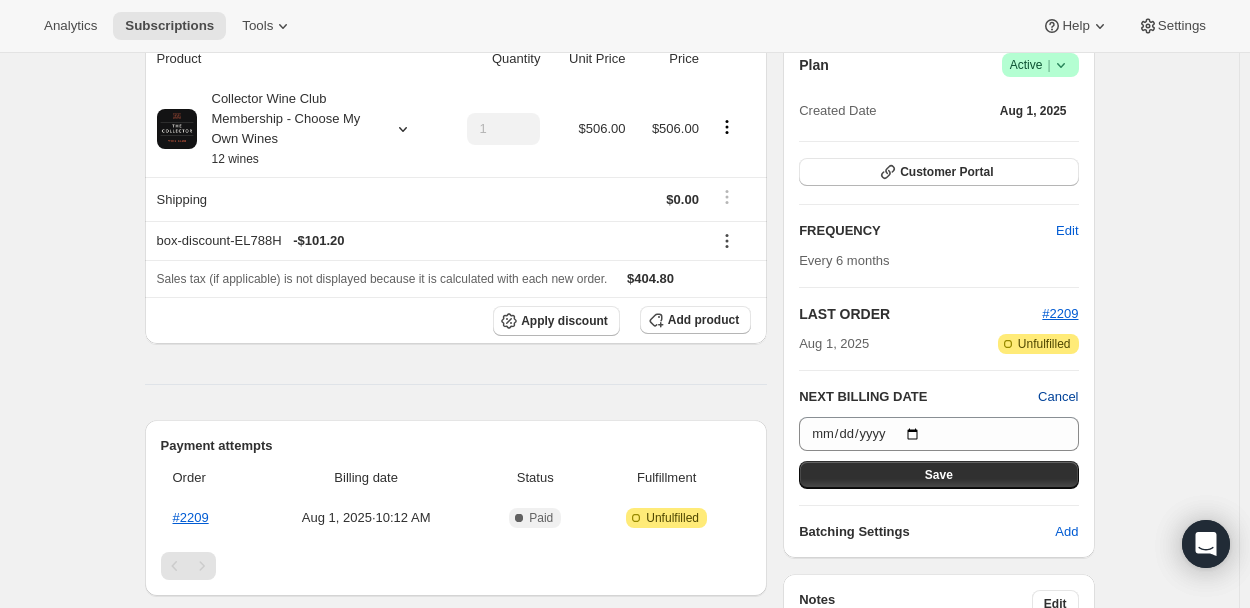 click on "Cancel" at bounding box center (1058, 397) 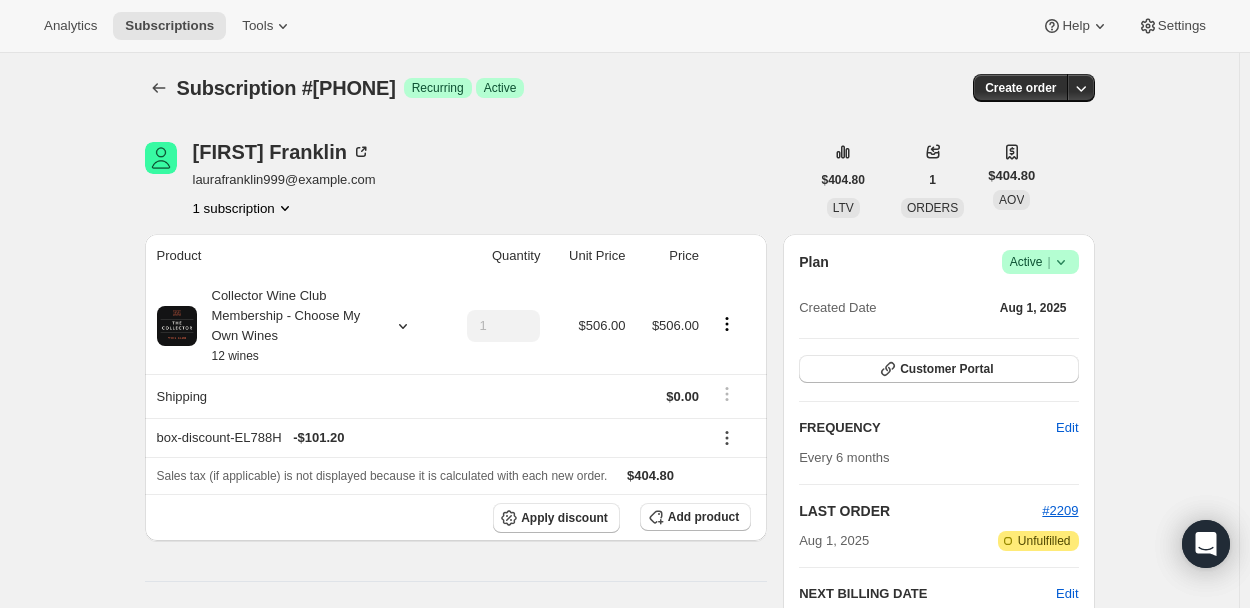 scroll, scrollTop: 0, scrollLeft: 0, axis: both 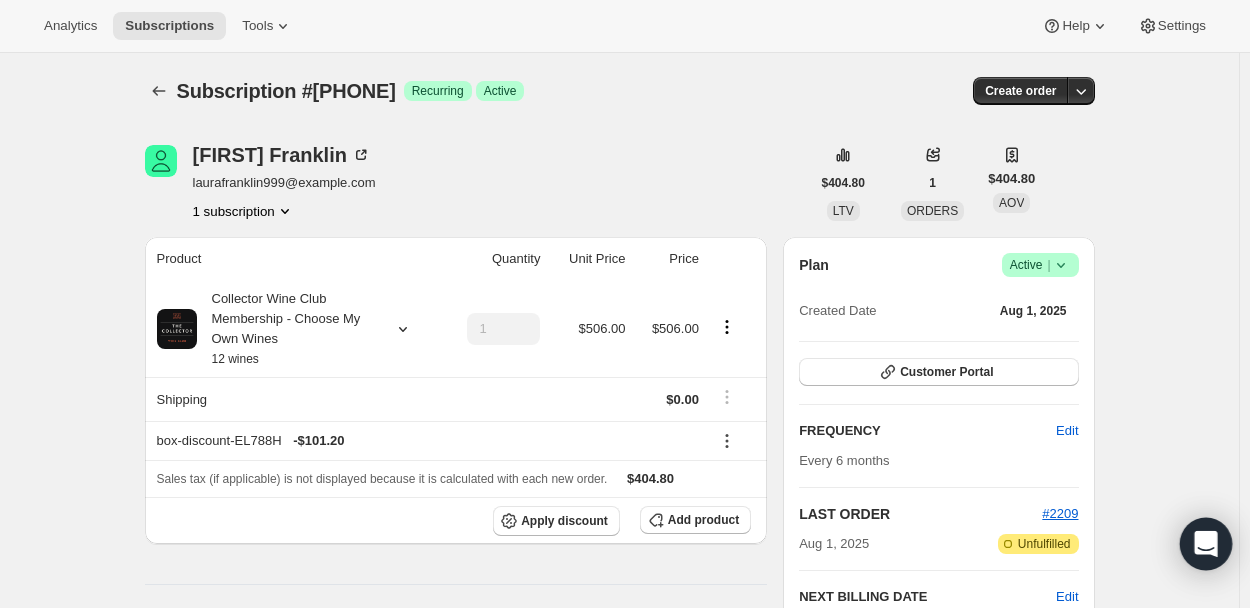 click 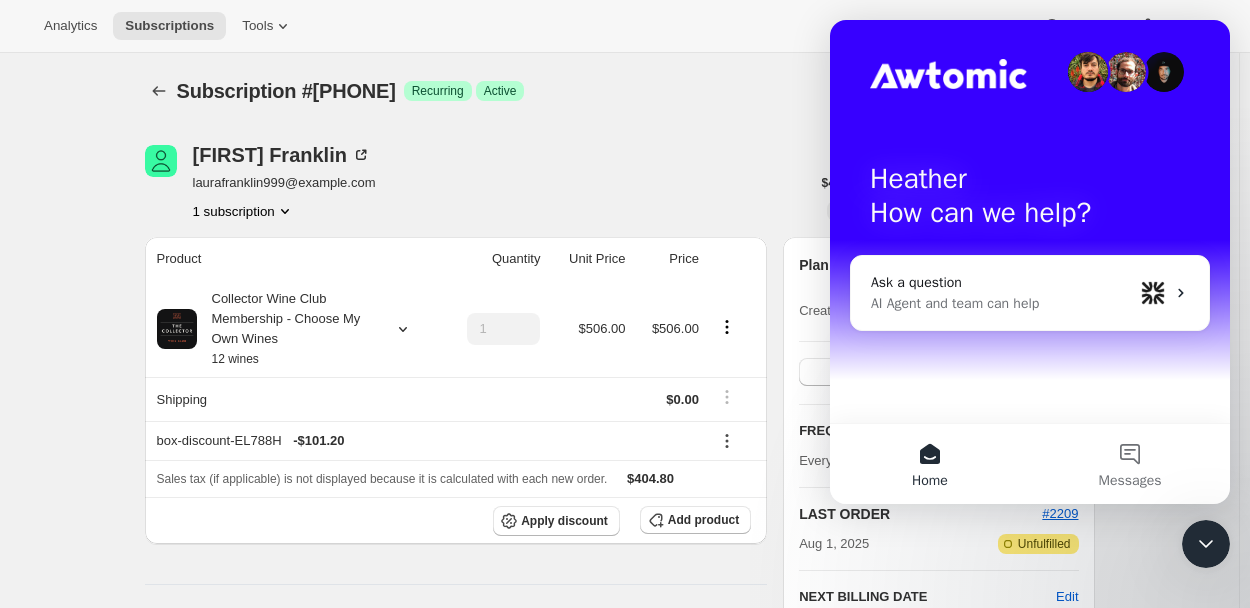 scroll, scrollTop: 0, scrollLeft: 0, axis: both 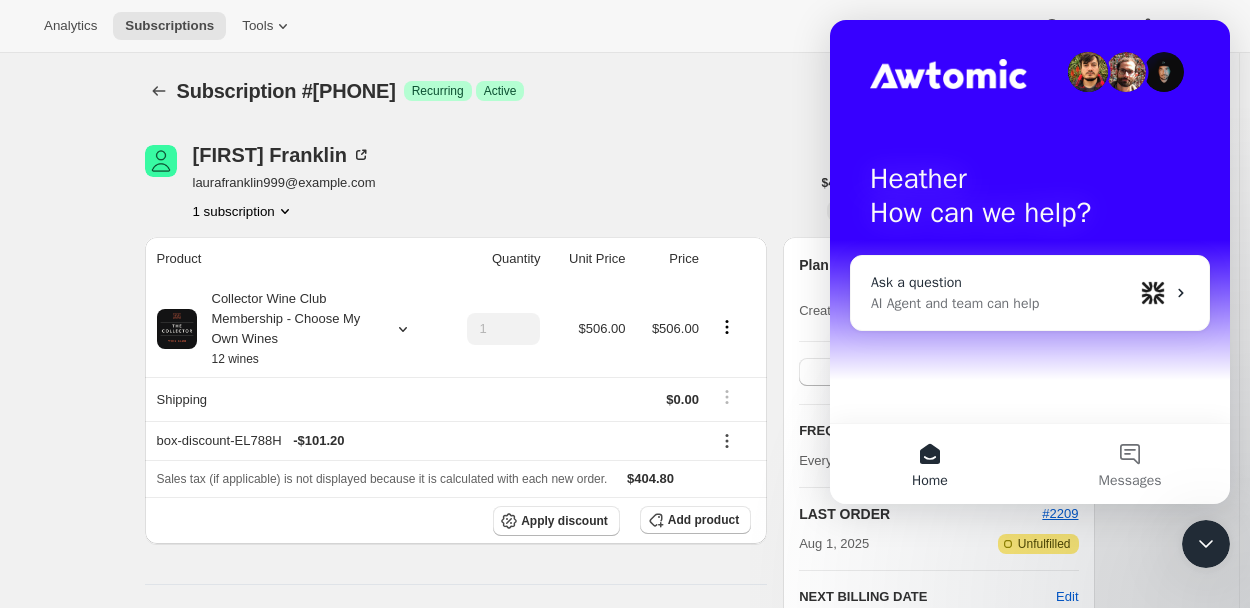 click on "Ask a question" at bounding box center [1002, 282] 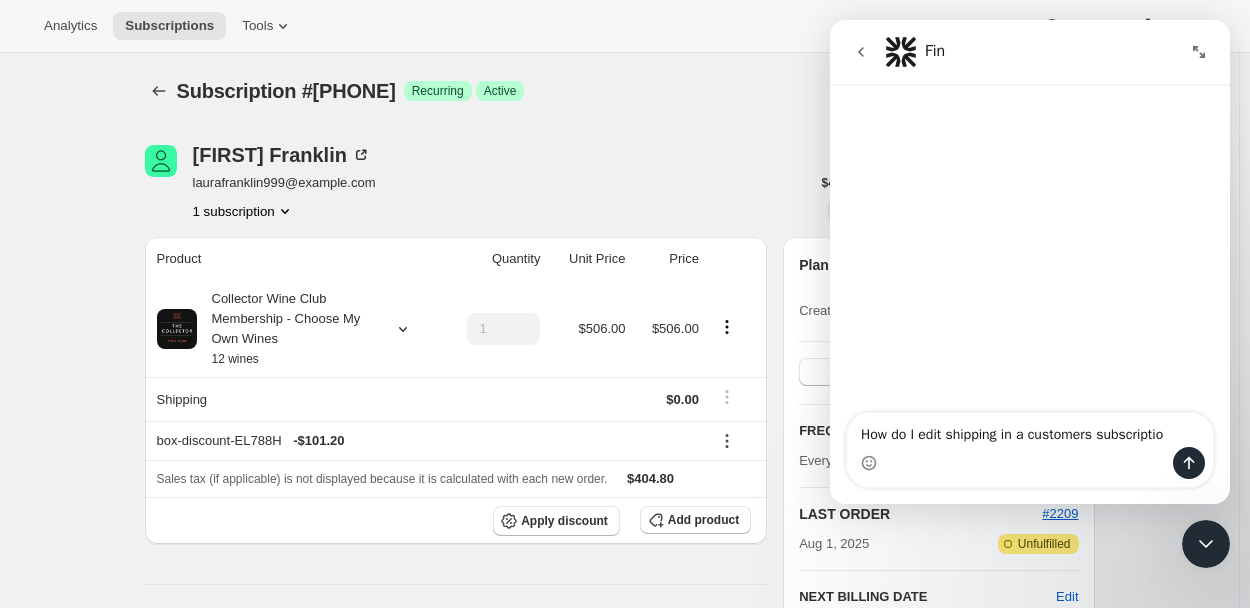 type on "How do I edit shipping in a customers subscription" 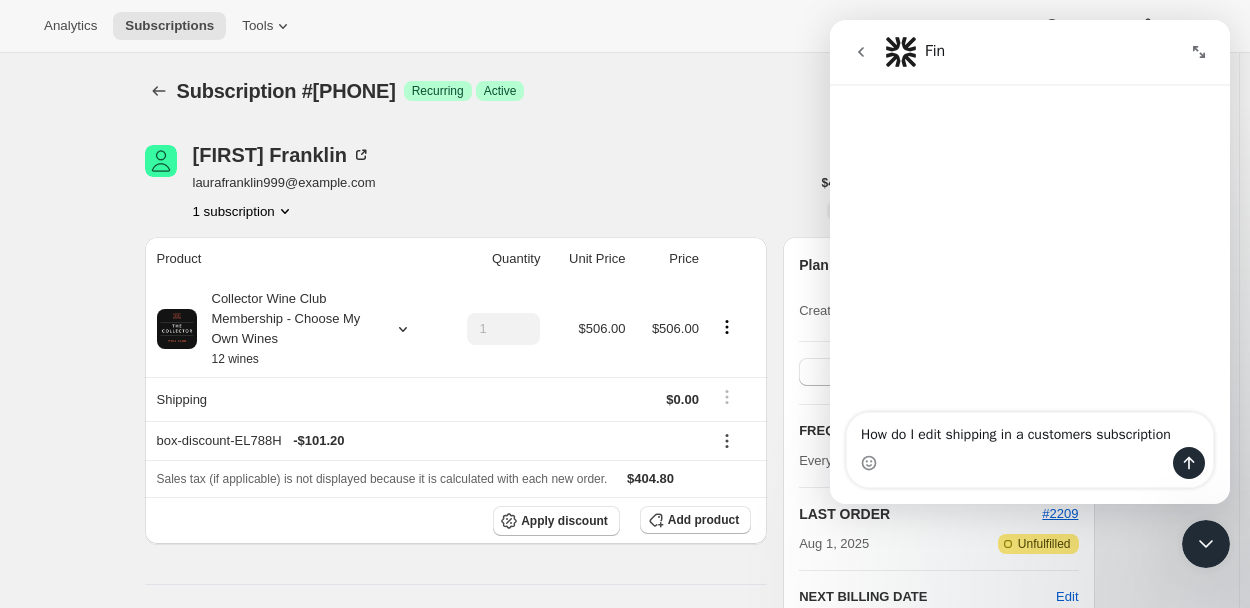 type 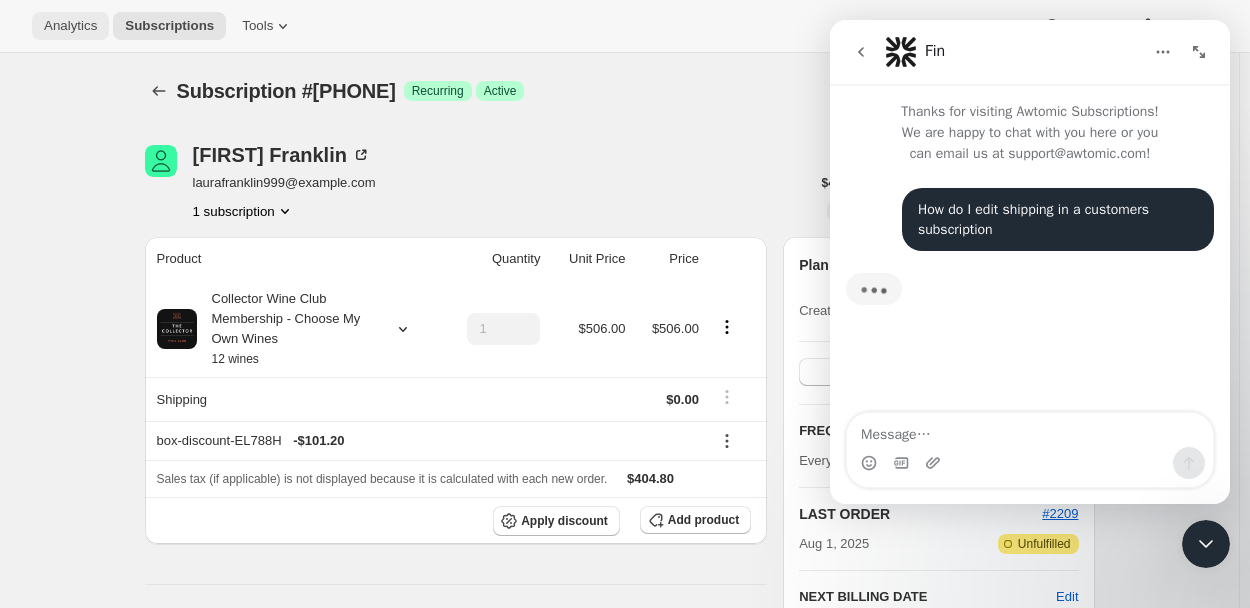 scroll, scrollTop: 3, scrollLeft: 0, axis: vertical 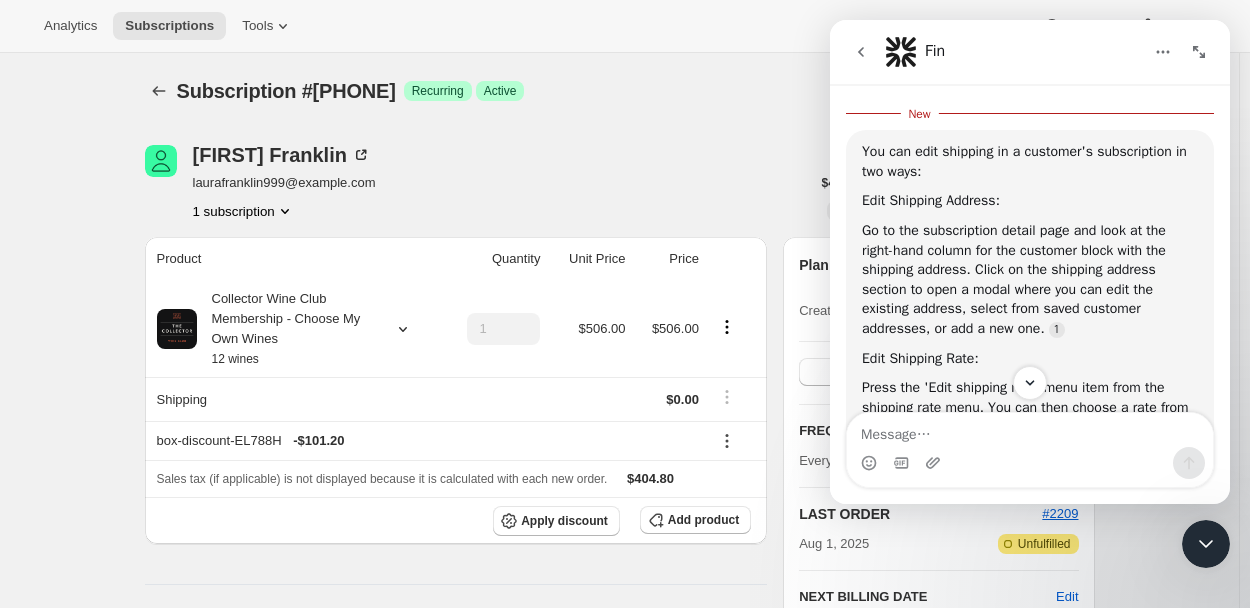 drag, startPoint x: 1067, startPoint y: 61, endPoint x: 870, endPoint y: 102, distance: 201.22127 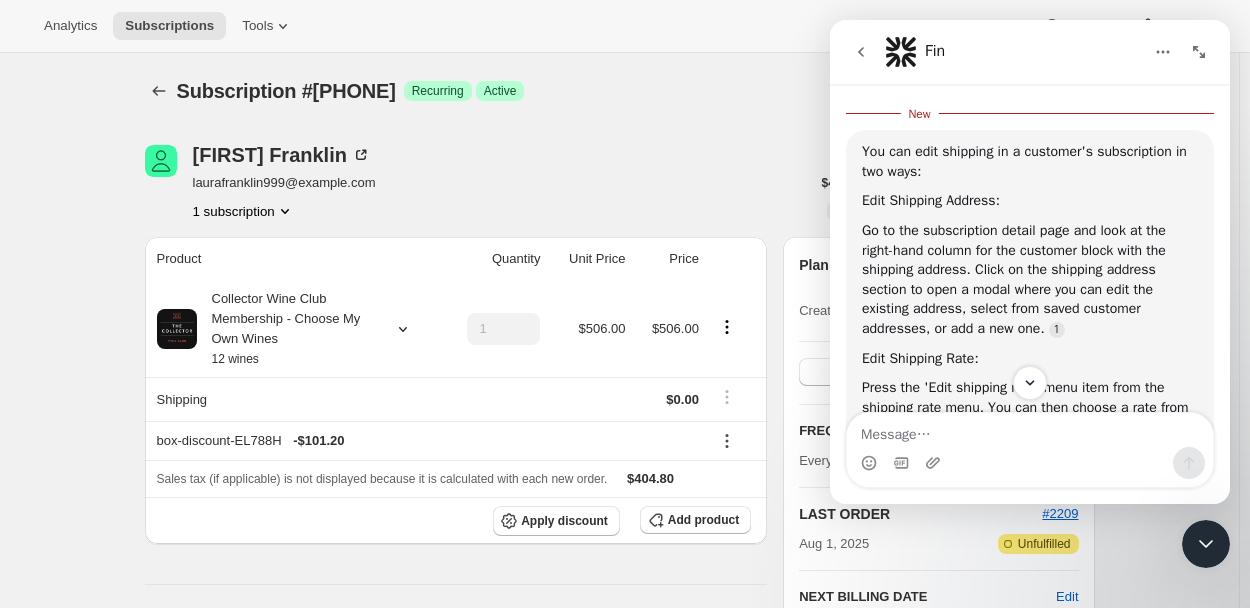 click on "Thanks for visiting Awtomic Subscriptions! We are happy to chat with you here or you can email us at support@awtomic.com! How do I edit shipping in a customers subscription [FIRST]    •   [TIME] ago You can edit shipping in a customer's subscription in two ways: Edit Shipping Address: Go to the subscription detail page and look at the right-hand column for the customer block with the shipping address. Click on the shipping address section to open a modal where you can edit the existing address, select from saved customer addresses, or add a new one. Edit Shipping Rate: Press the 'Edit shipping rate' menu item from the shipping rate menu. You can then choose a rate from your shipping profiles or set a custom rate. After making either change, you'll be asked to confirm the shipping price since address changes can impact shipping costs. The shipping rate and total recurring price will update once you save. Fin   • AI Agent  •   [TIME] ago Is that what you were looking for? Fin    •   [TIME] ago" at bounding box center [1030, 262] 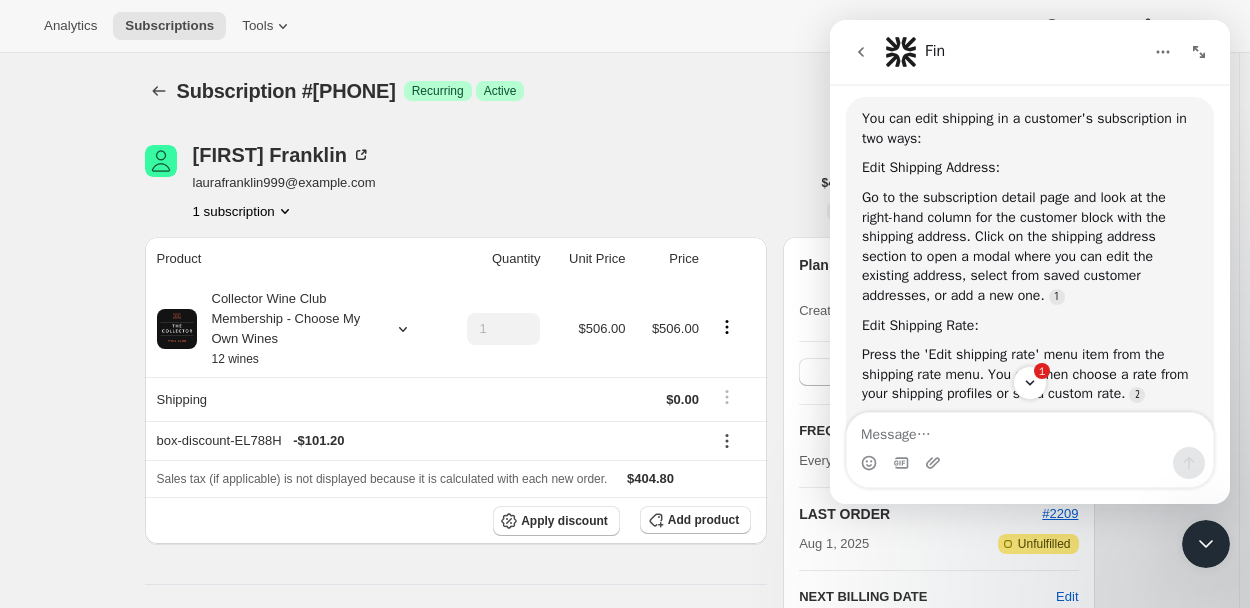 scroll, scrollTop: 2, scrollLeft: 0, axis: vertical 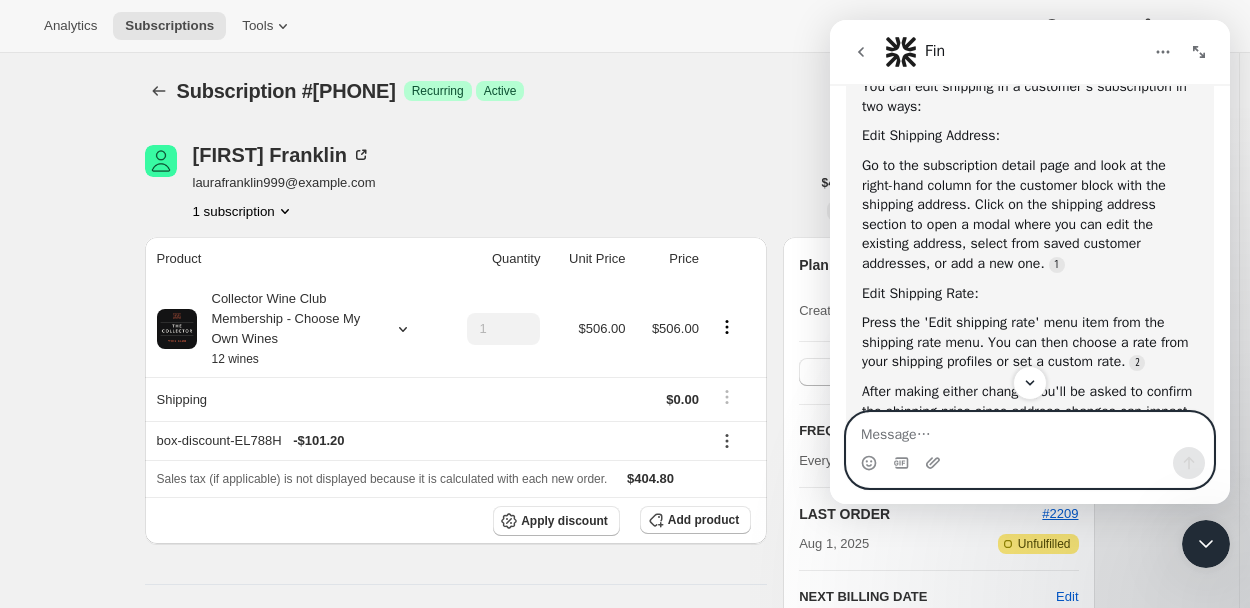click at bounding box center [1030, 430] 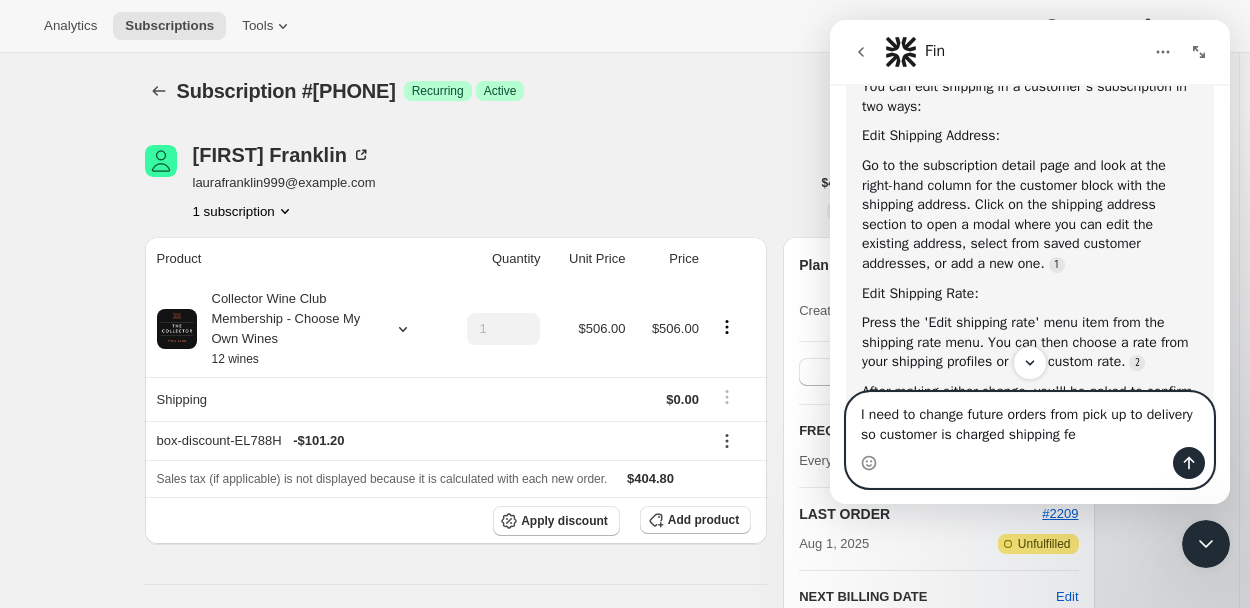type on "I need to change future orders from pick up to delivery so customer is charged shipping fee" 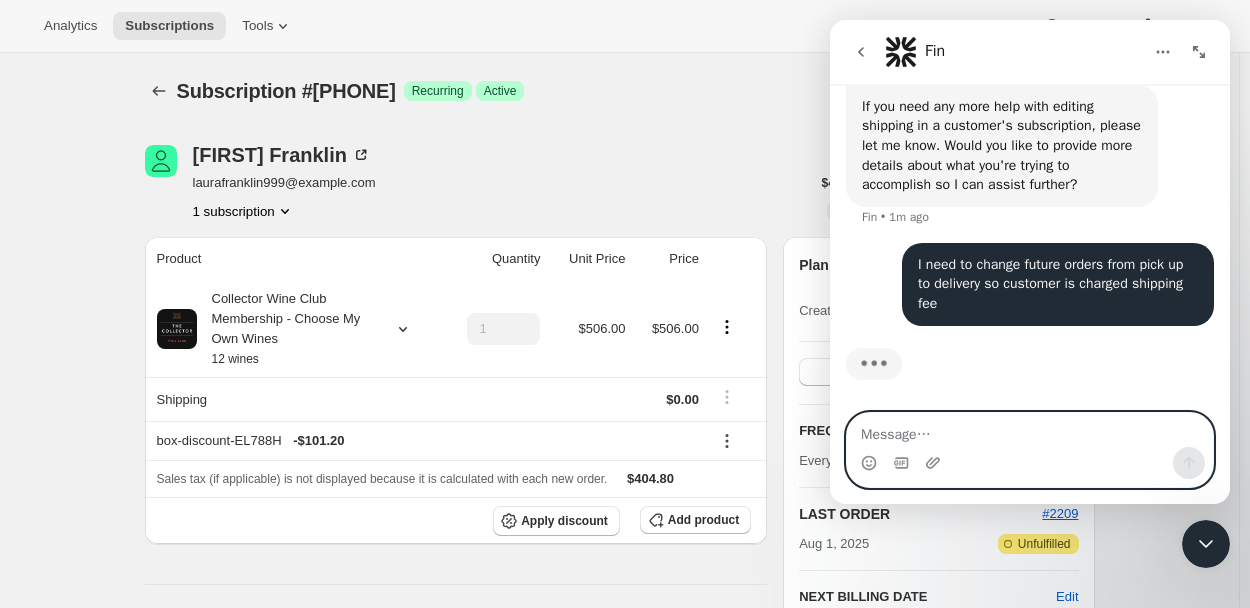 scroll, scrollTop: 639, scrollLeft: 0, axis: vertical 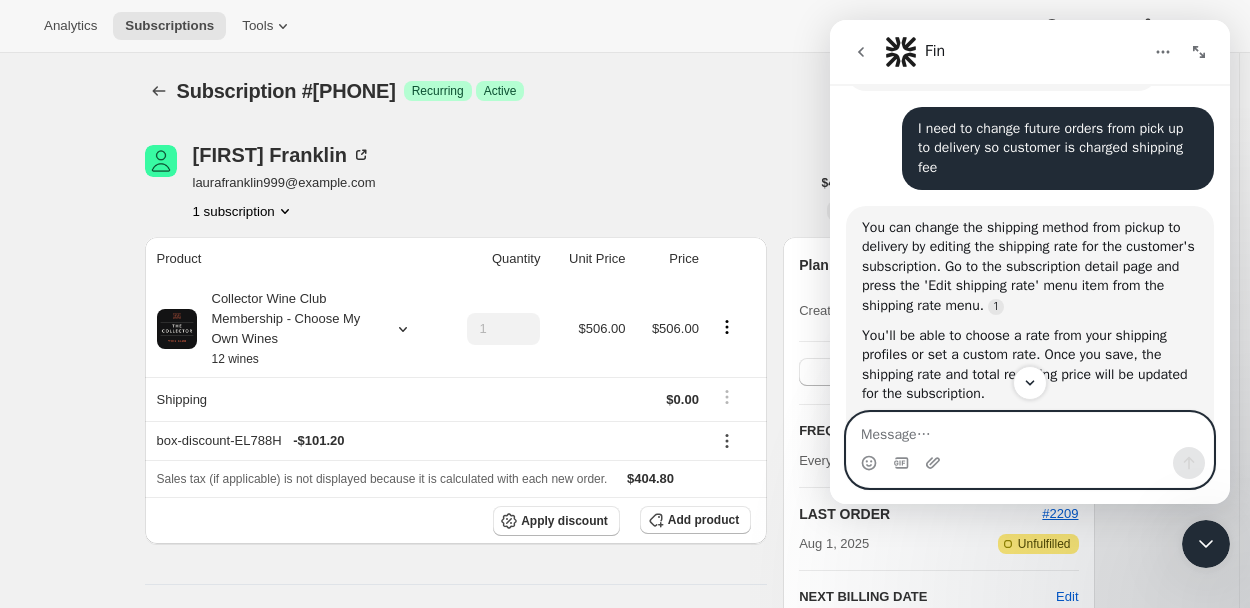 click at bounding box center [1030, 430] 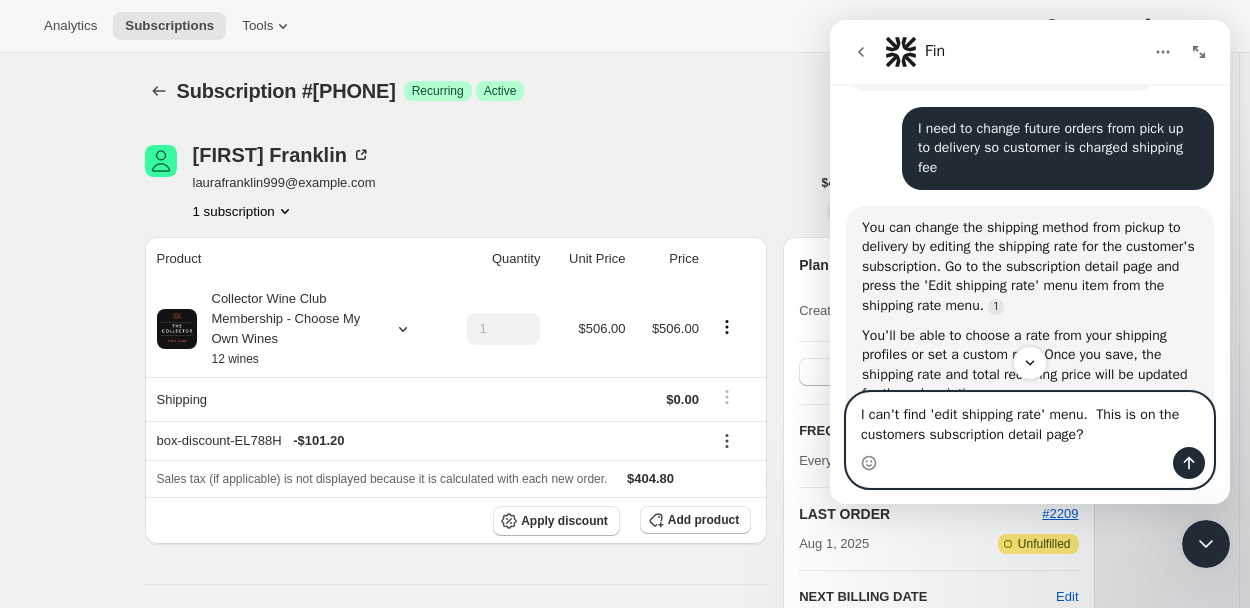 type on "I can't find 'edit shipping rate' menu.  This is on the customers subscription detail page?" 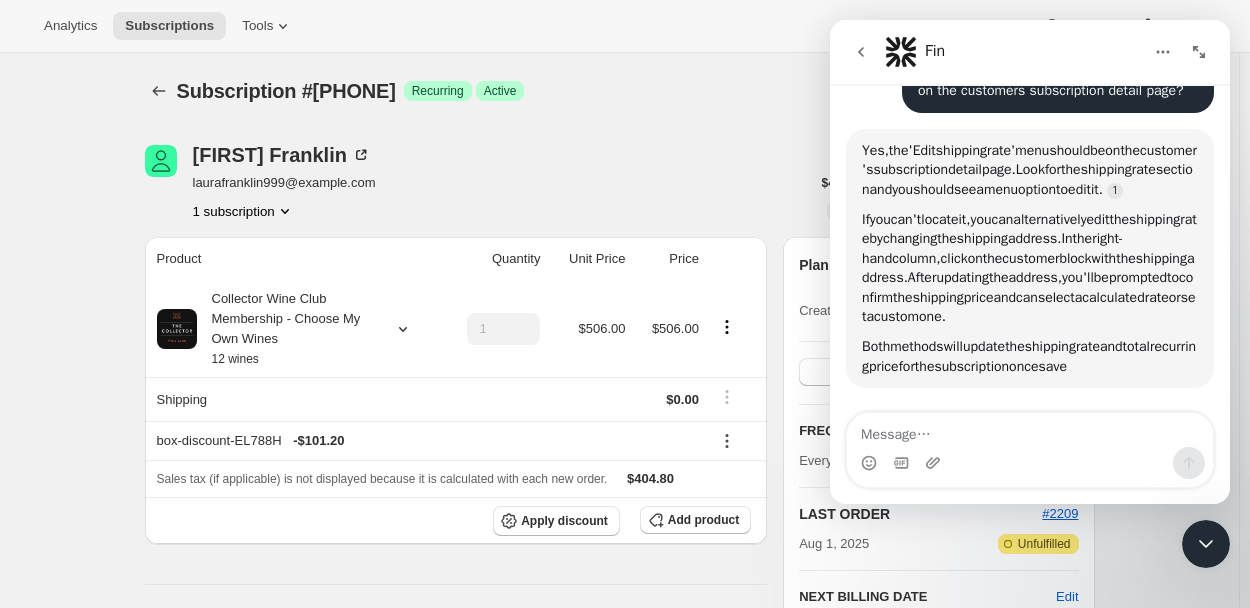 scroll, scrollTop: 1319, scrollLeft: 0, axis: vertical 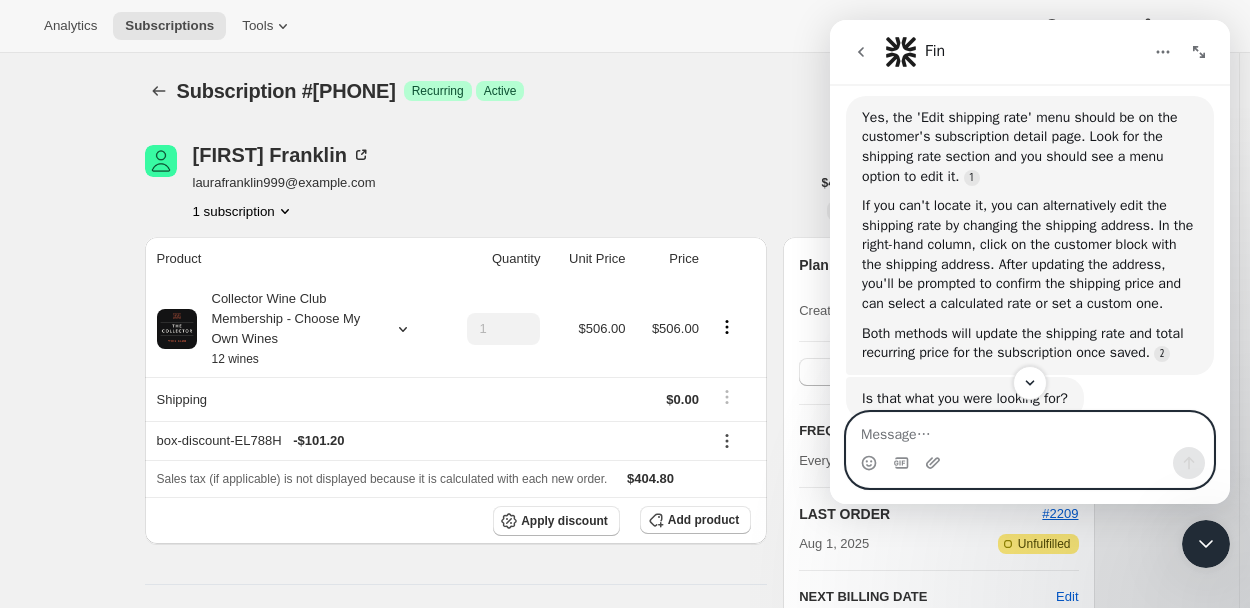 click at bounding box center (1030, 430) 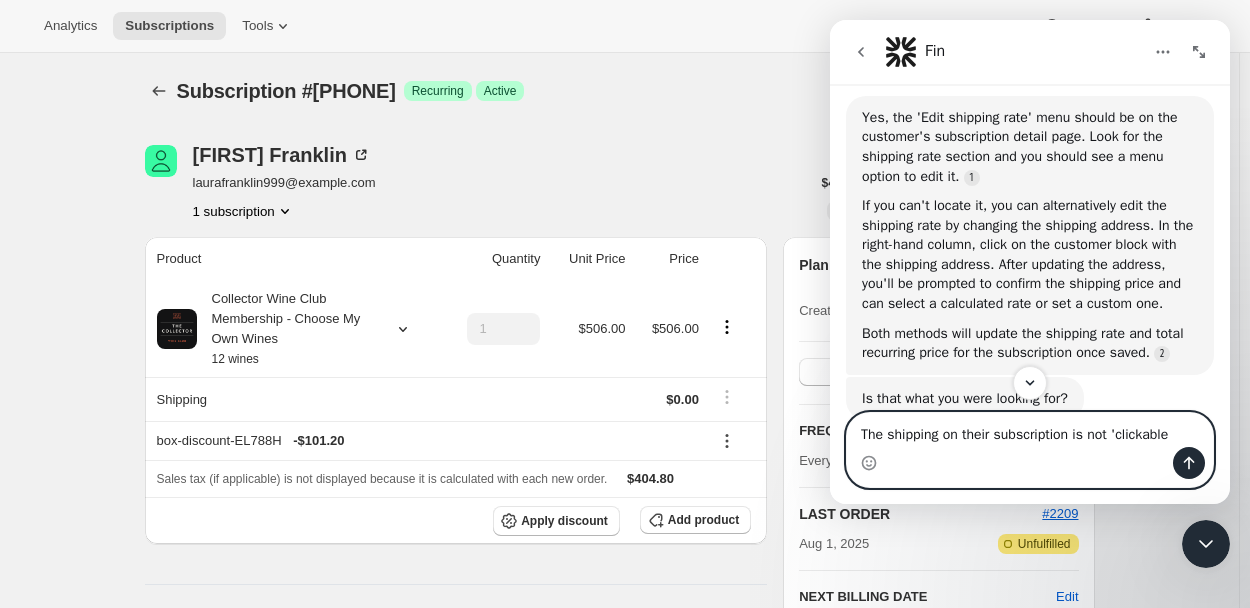 type on "The shipping on their subscription is not 'clickable'" 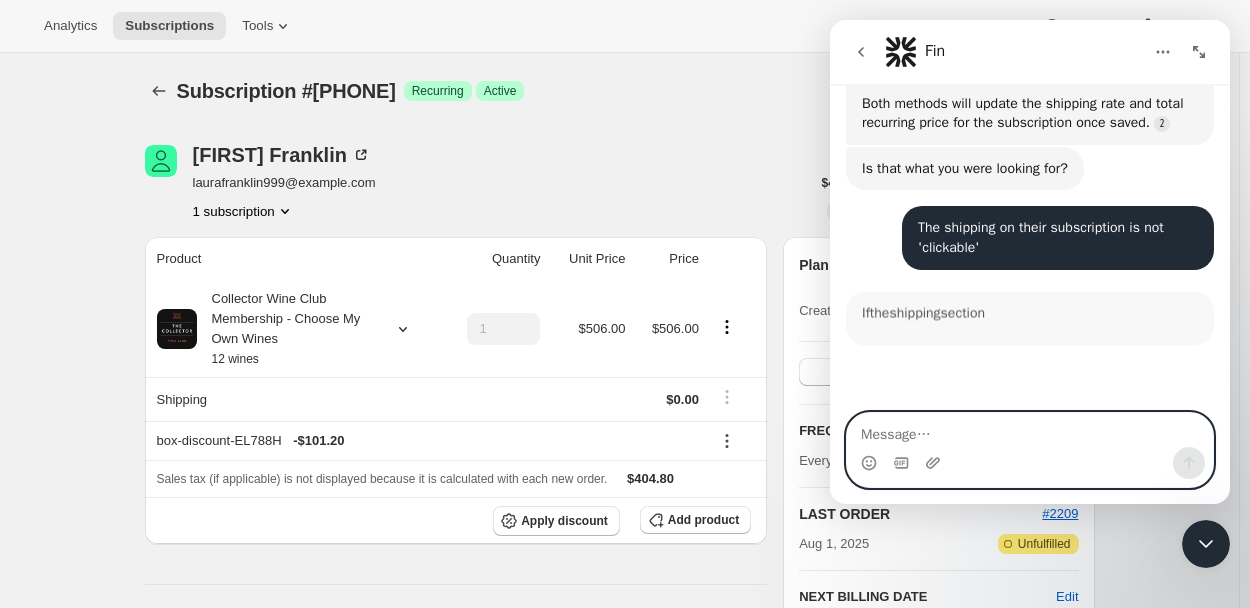 scroll, scrollTop: 1646, scrollLeft: 0, axis: vertical 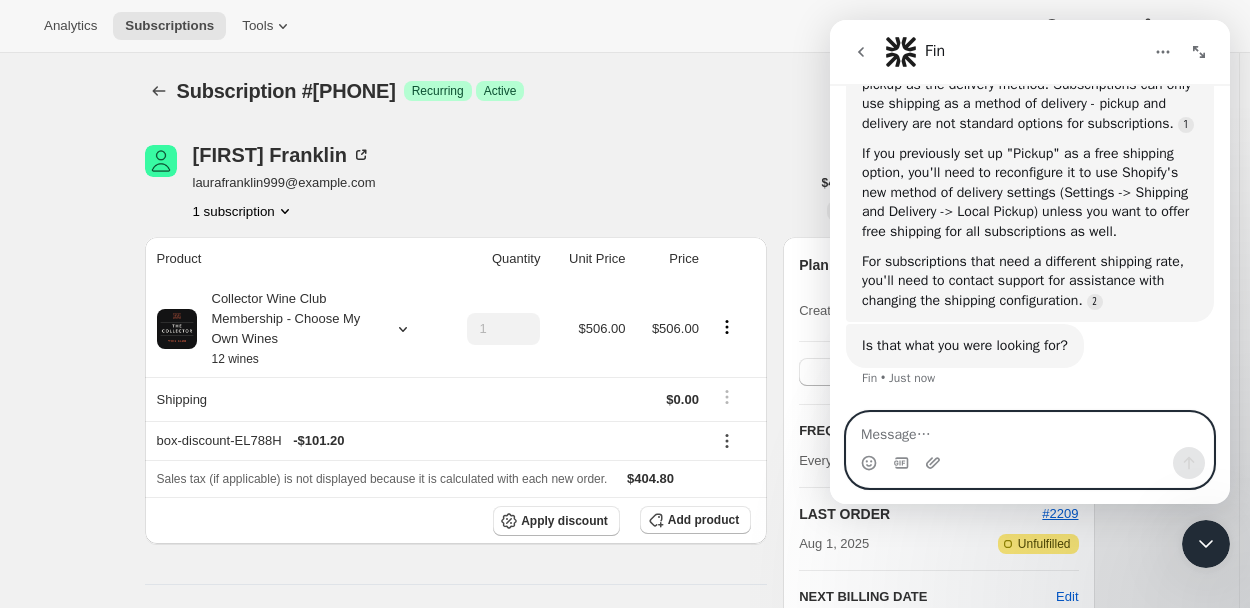 click at bounding box center (1030, 430) 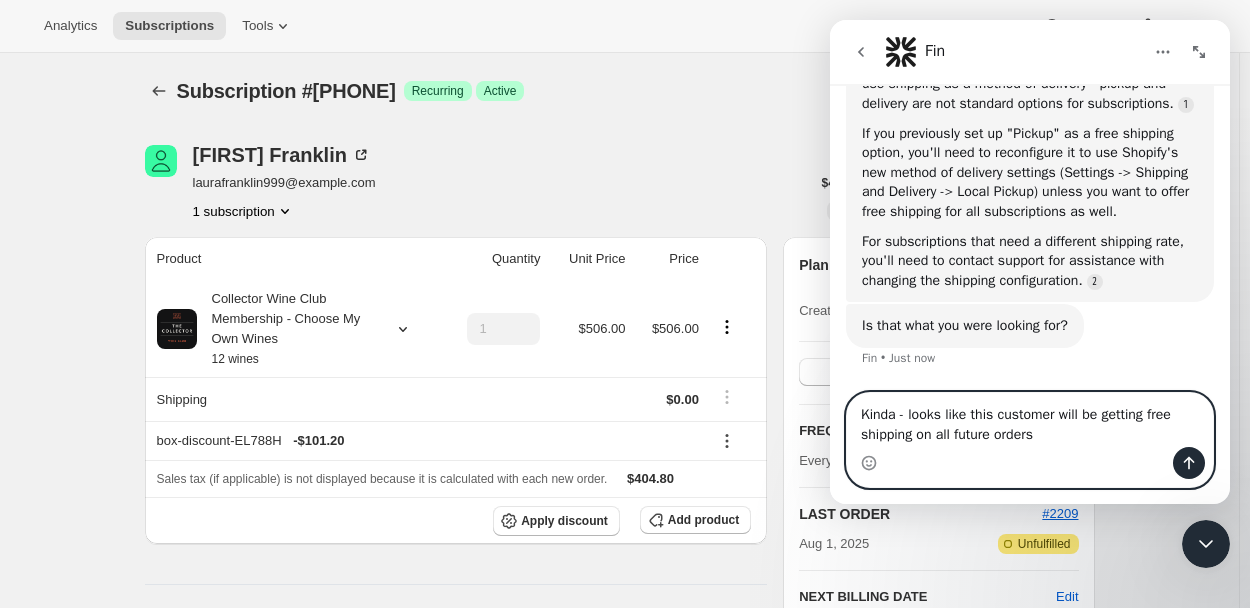 type on "Kinda - looks like this customer will be getting free shipping on all future orders!" 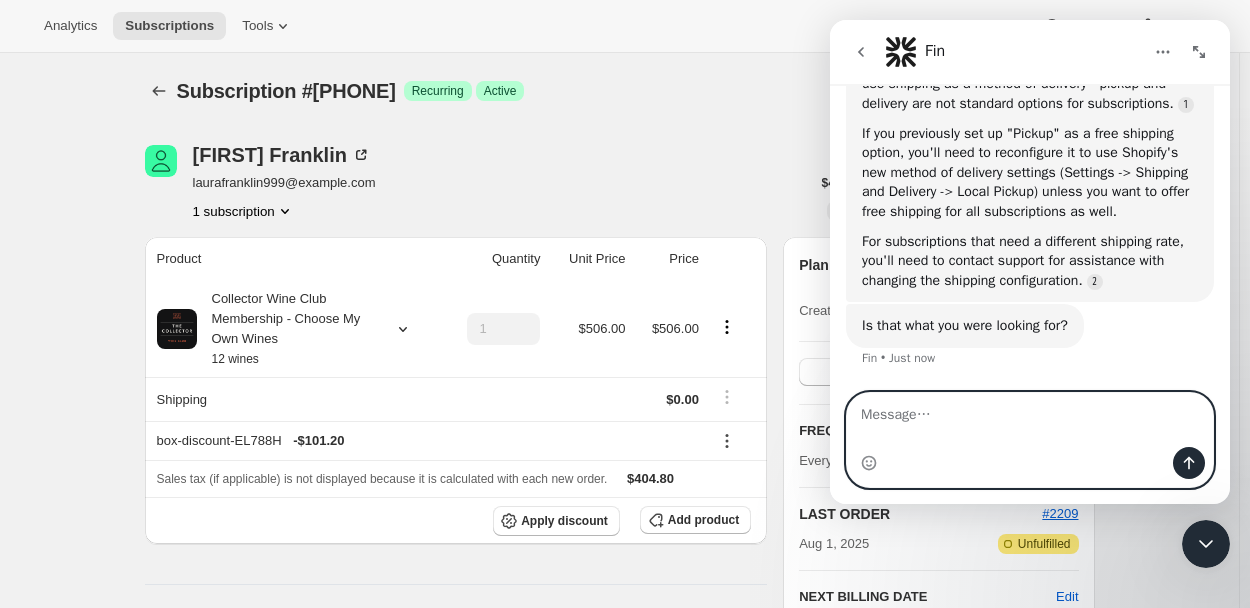 scroll, scrollTop: 2, scrollLeft: 0, axis: vertical 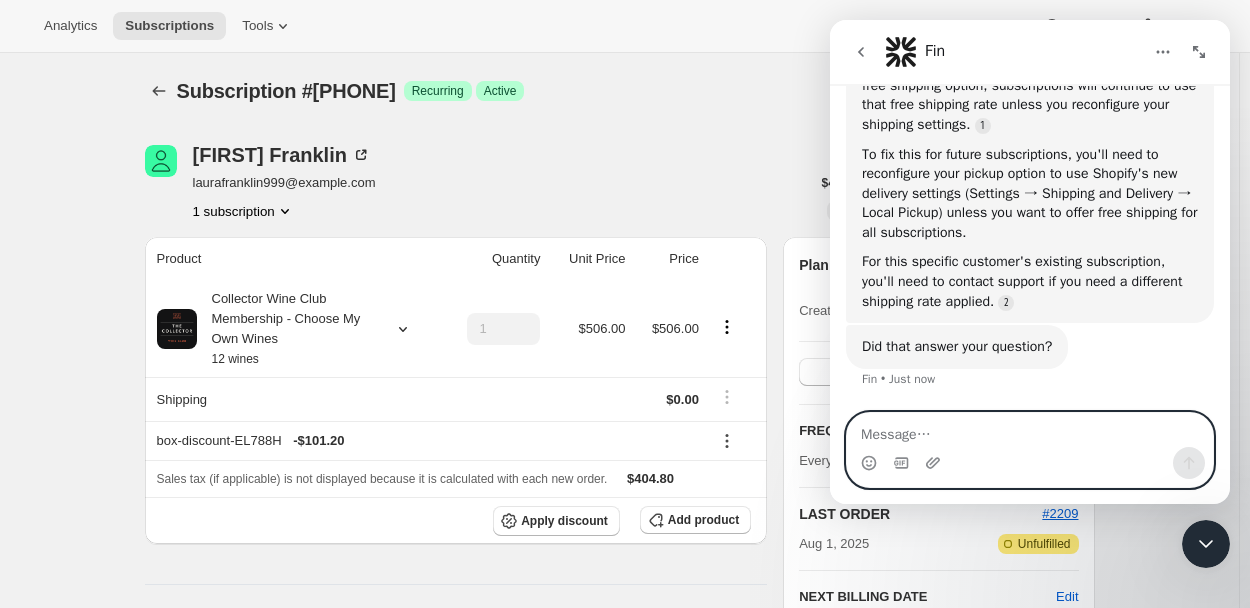 drag, startPoint x: 976, startPoint y: 427, endPoint x: 983, endPoint y: 435, distance: 10.630146 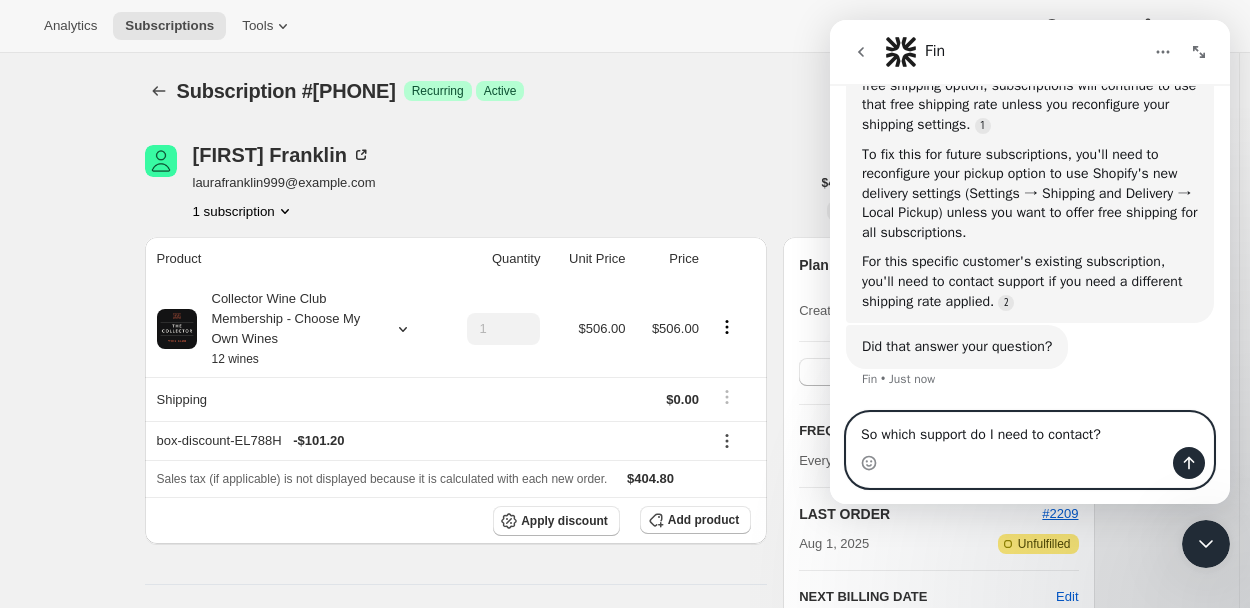 type on "So which support do I need to contact?" 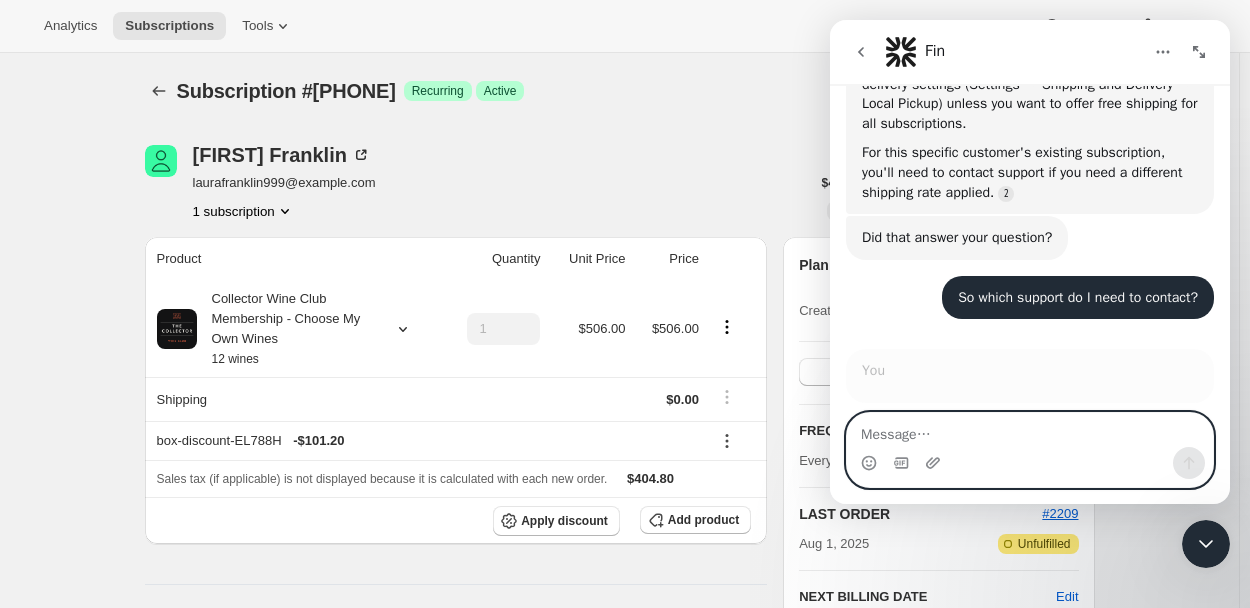 scroll, scrollTop: 2443, scrollLeft: 0, axis: vertical 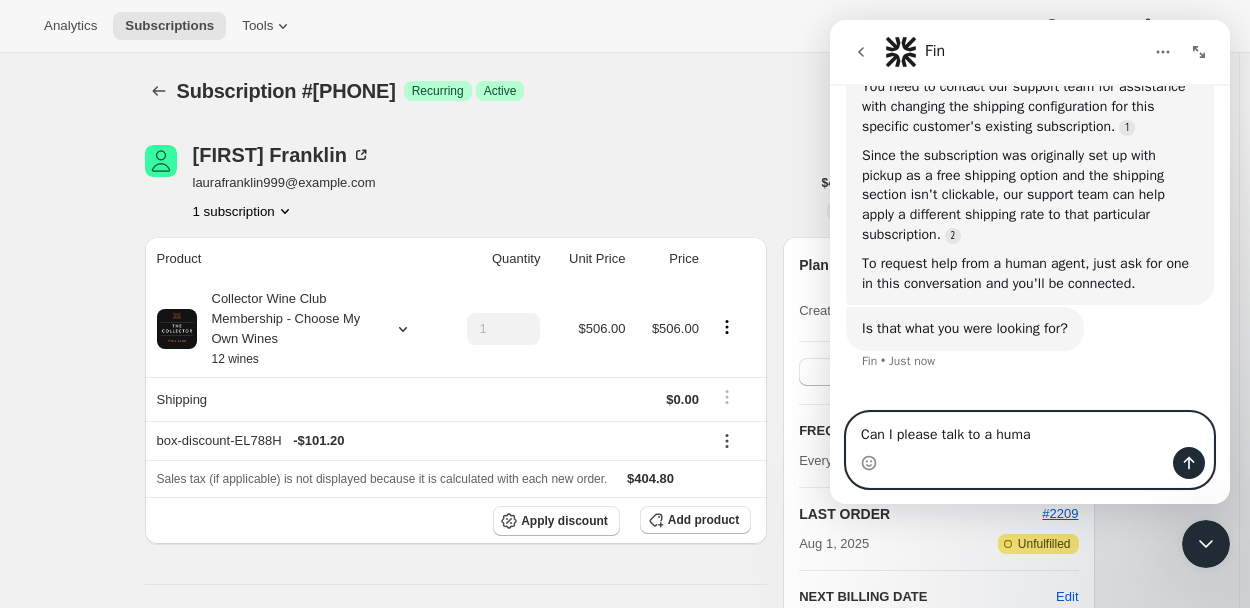 type on "Can I please talk to a human" 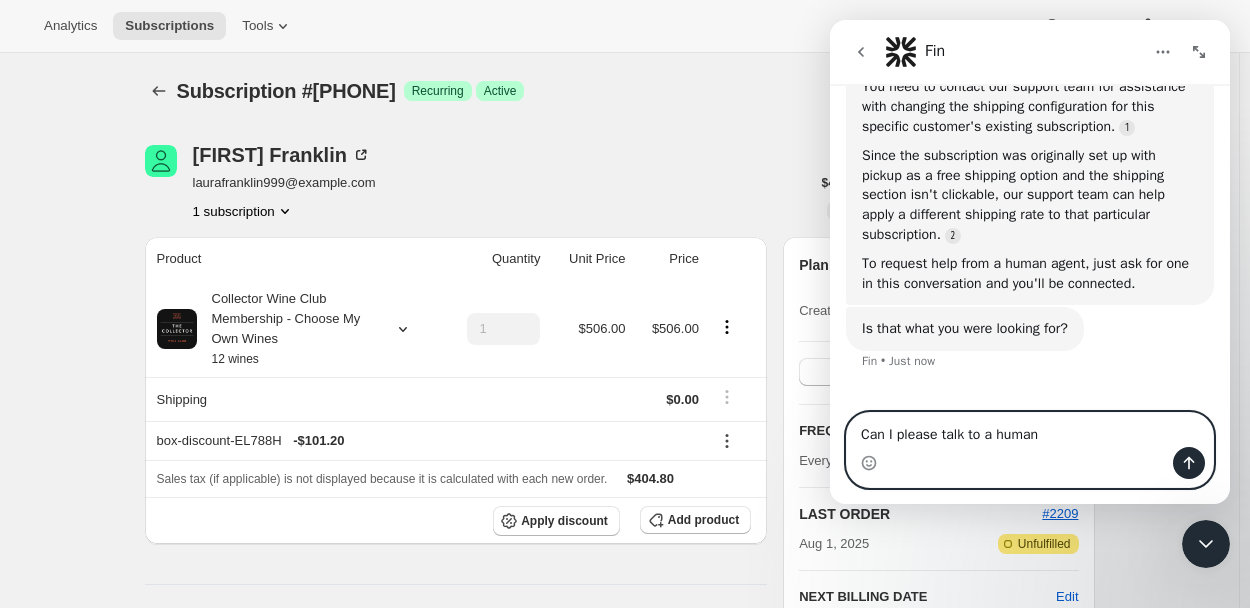 type 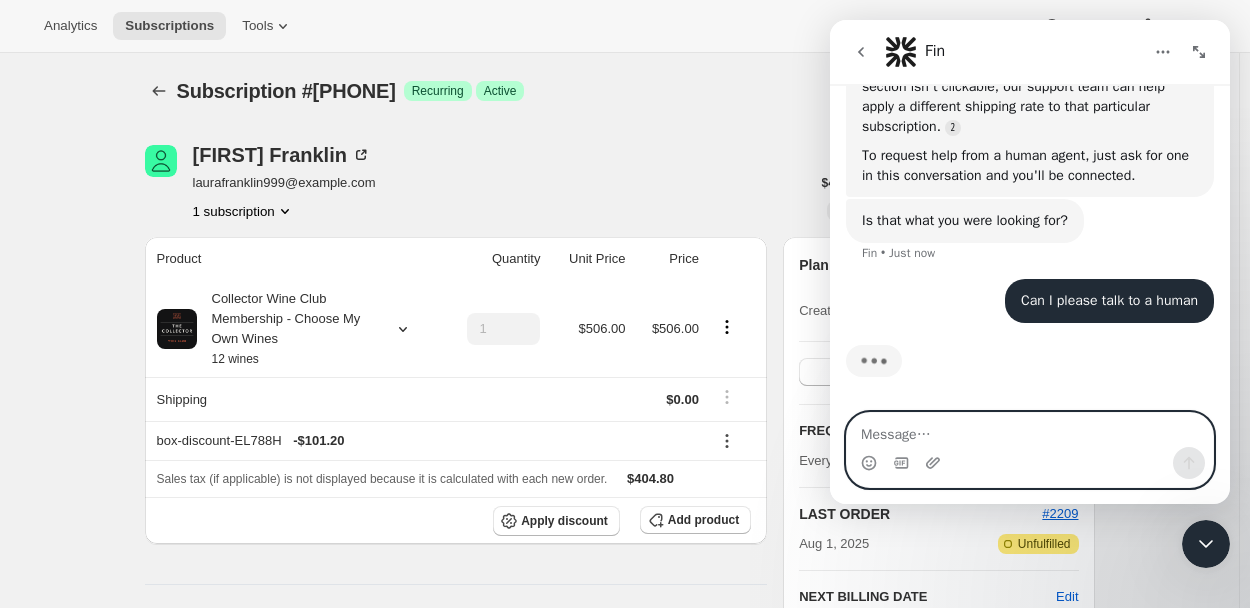 scroll, scrollTop: 2785, scrollLeft: 0, axis: vertical 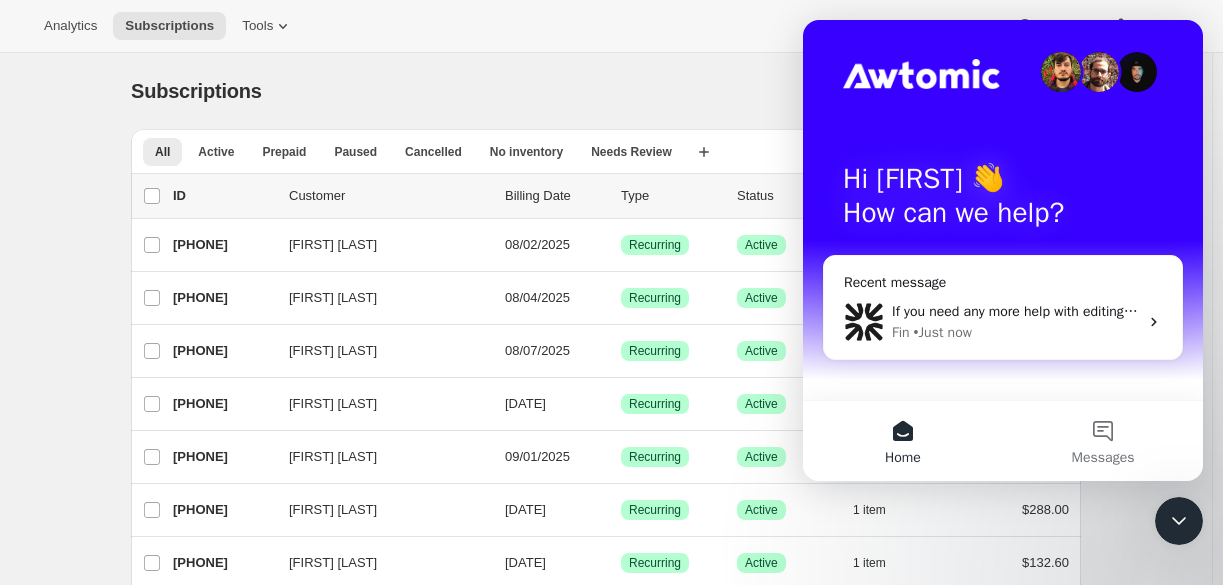 click on "Hi Heather 👋 How can we help?" at bounding box center (1003, 200) 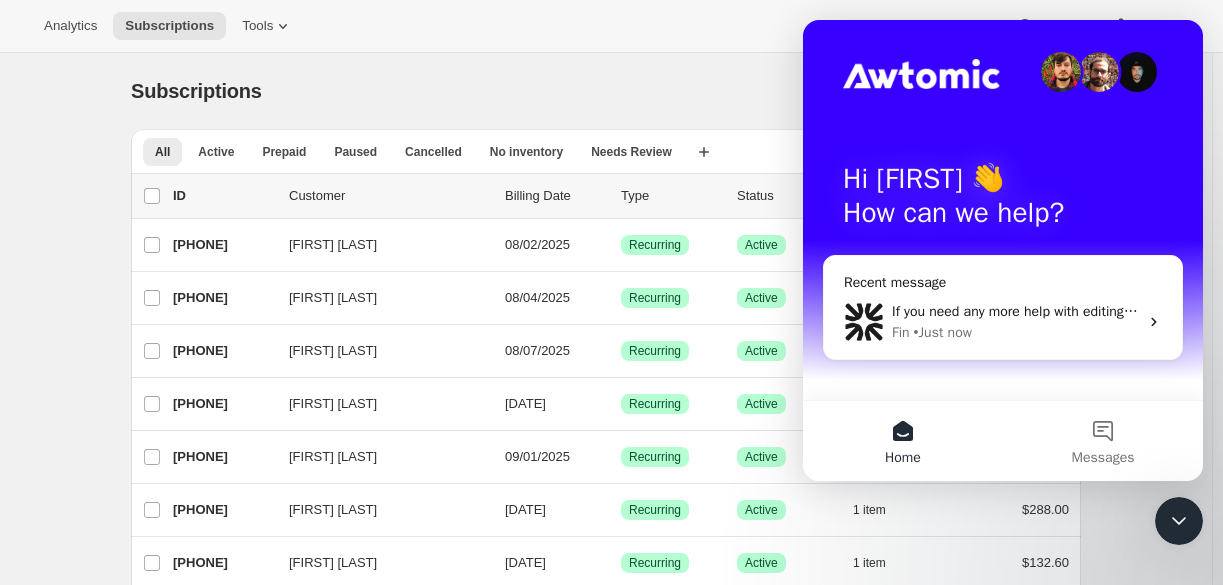 click on "Home" at bounding box center [903, 441] 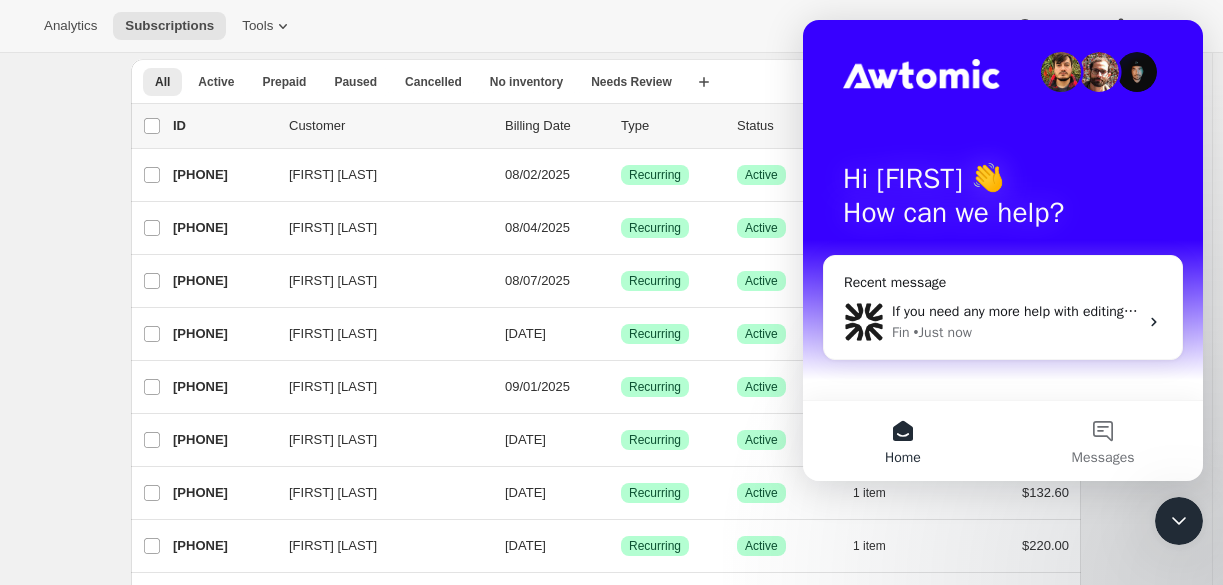 scroll, scrollTop: 100, scrollLeft: 0, axis: vertical 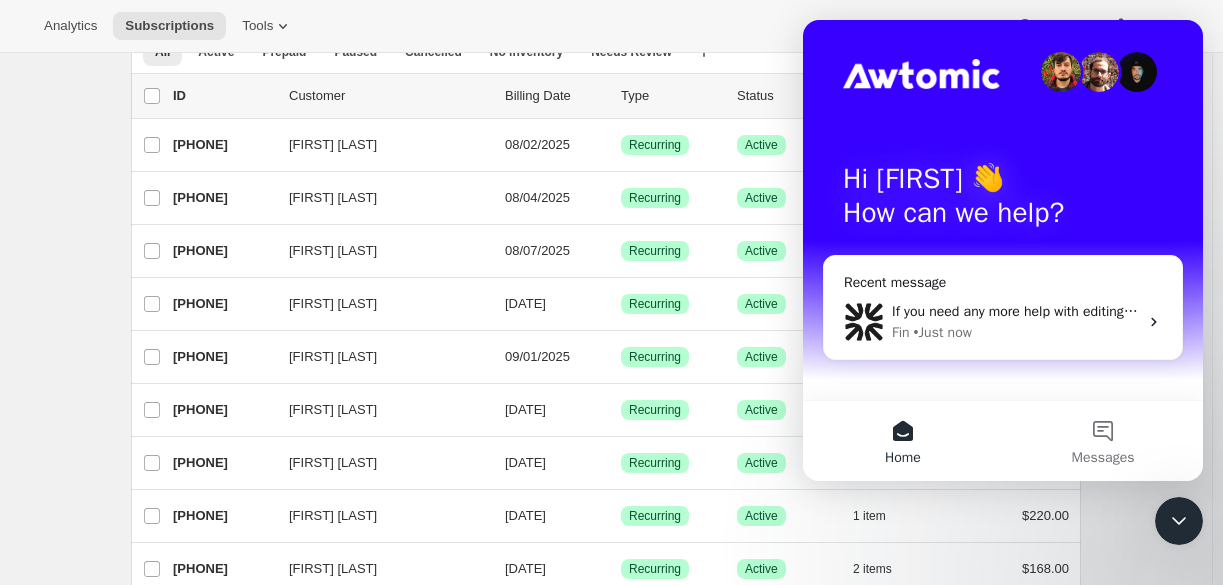 click 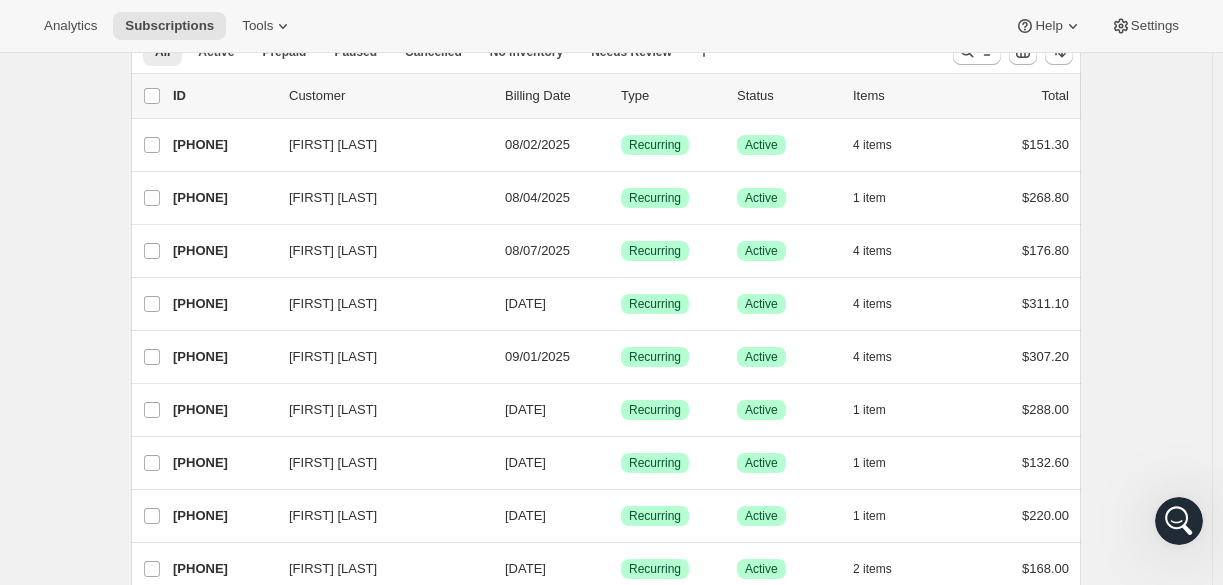 scroll, scrollTop: 0, scrollLeft: 0, axis: both 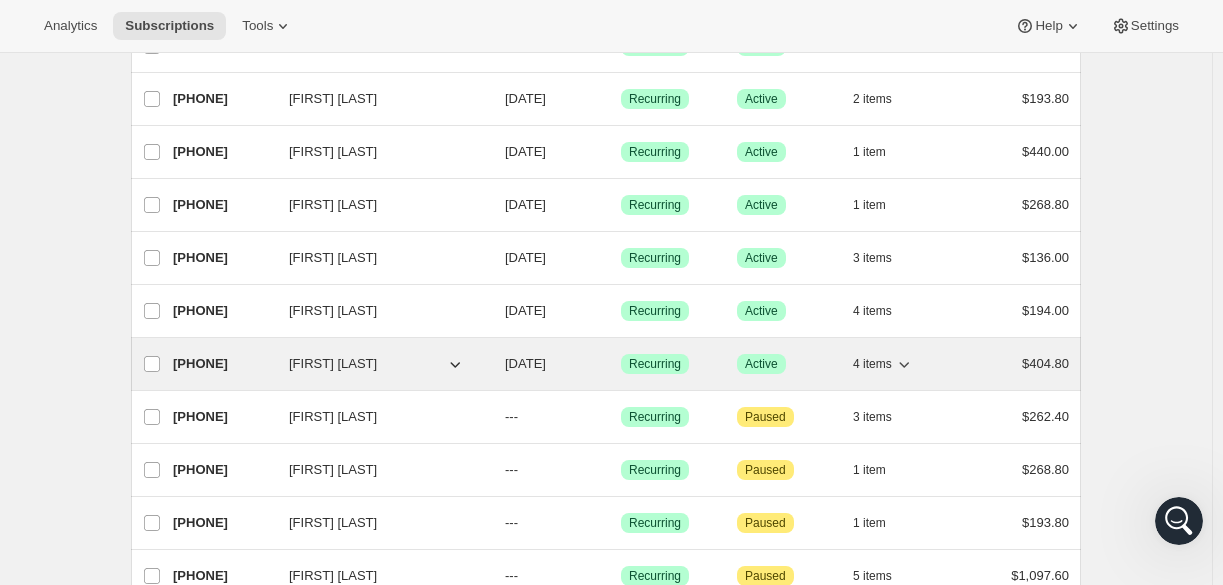 click on "[PHONE]" at bounding box center (223, 364) 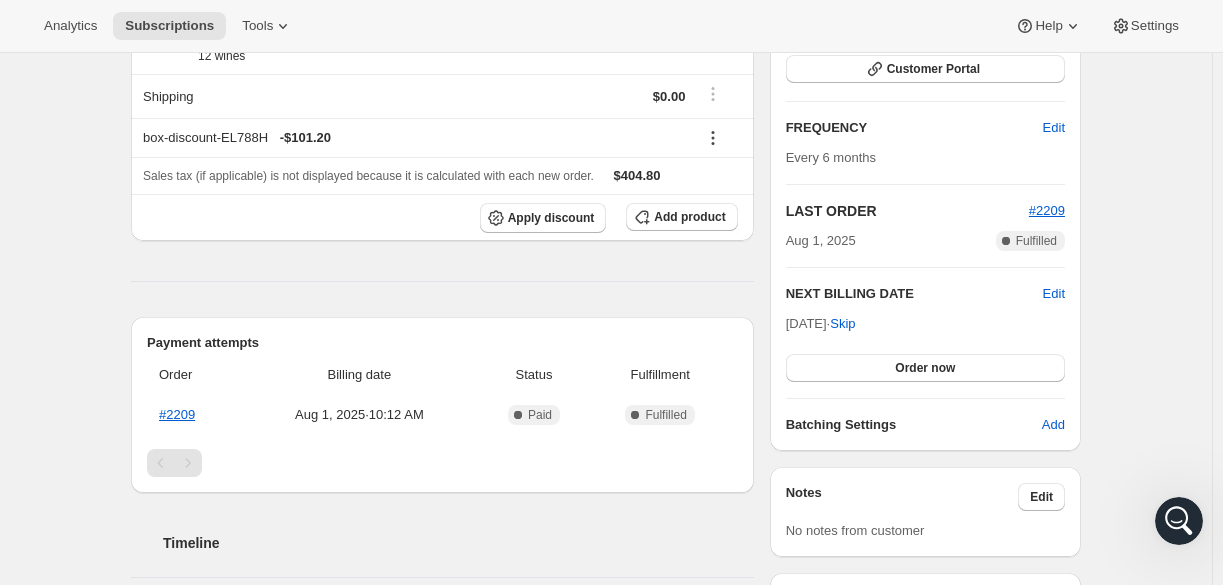 scroll, scrollTop: 200, scrollLeft: 0, axis: vertical 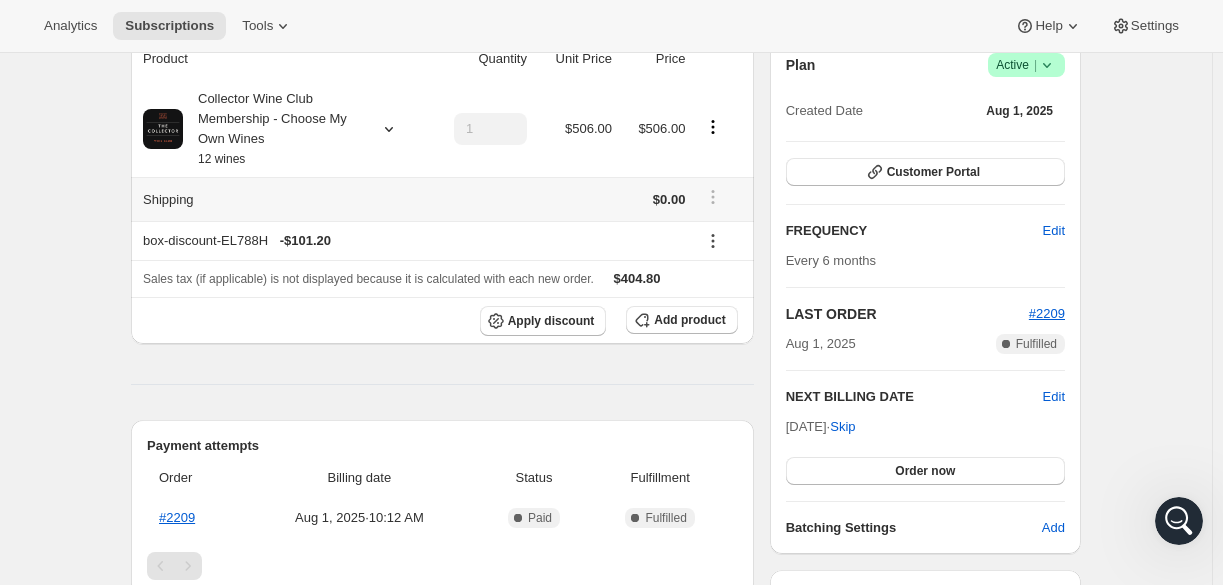 click on "$0.00" at bounding box center (669, 199) 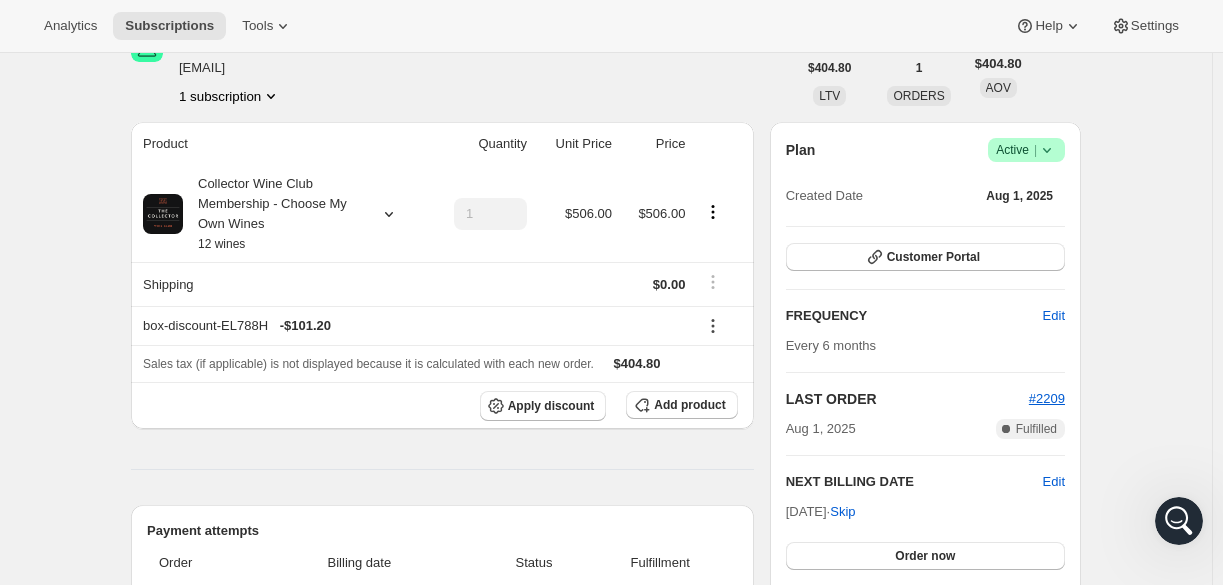 scroll, scrollTop: 0, scrollLeft: 0, axis: both 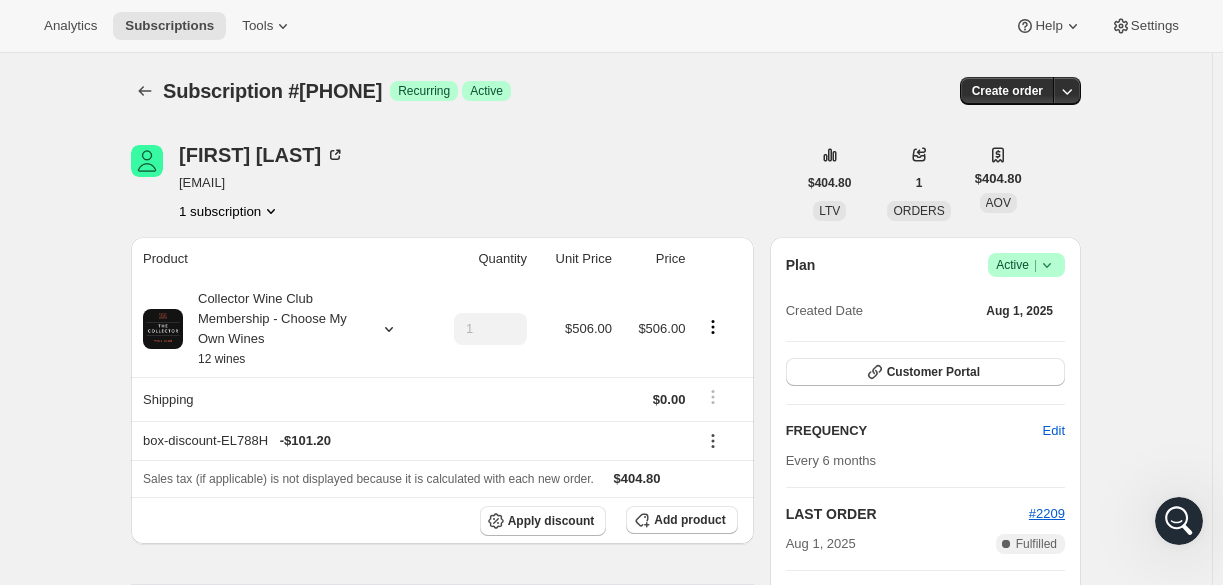 click 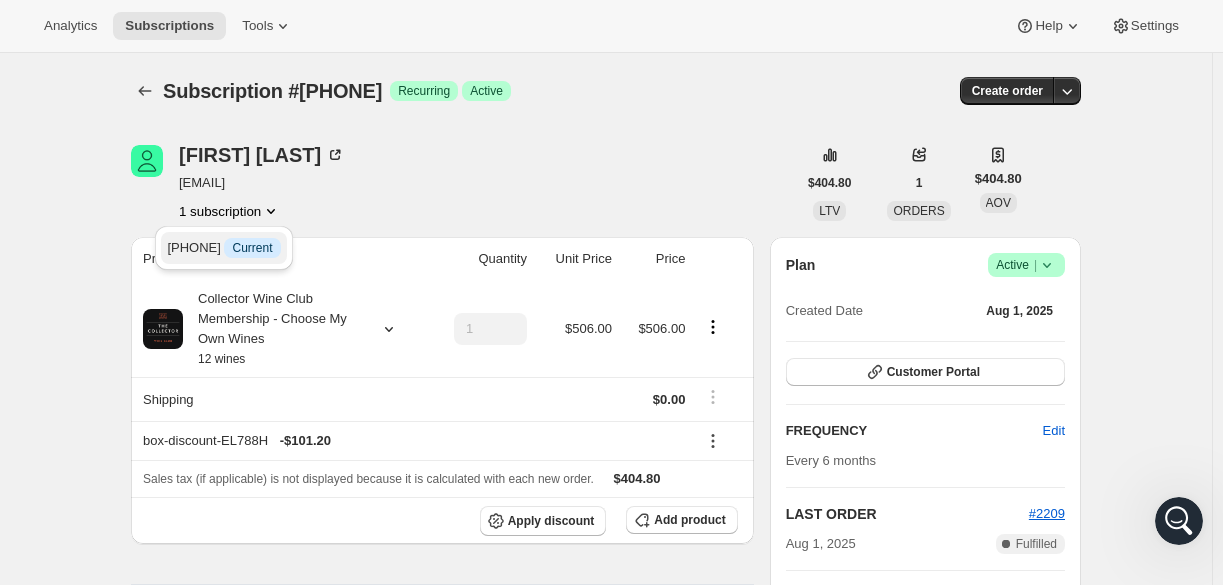 click on "17403609339   Info  Current" at bounding box center (223, 247) 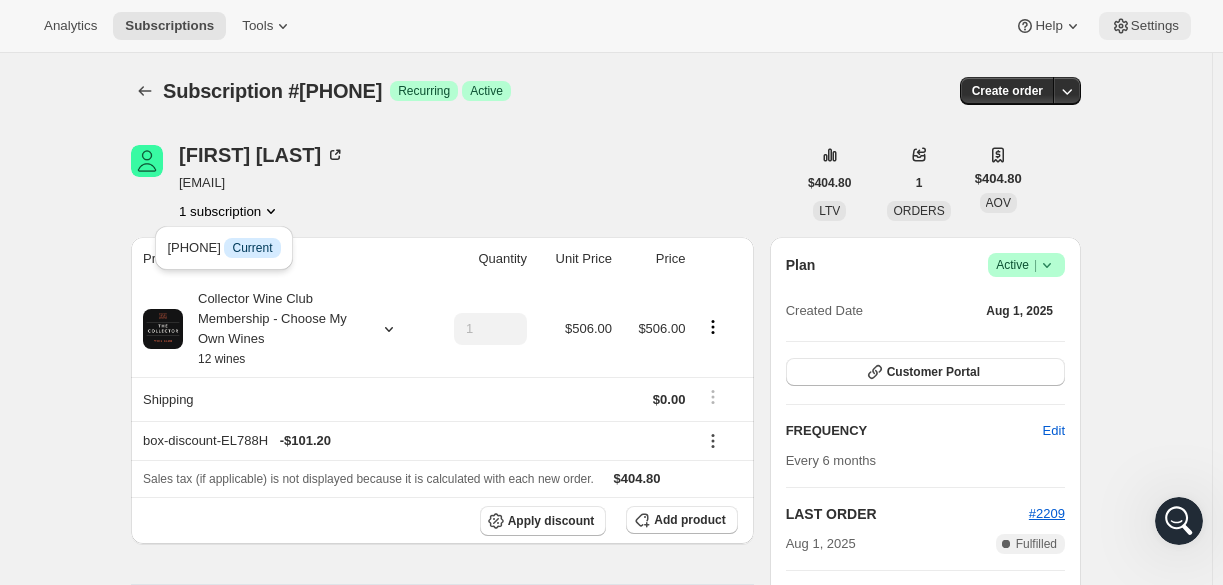 click 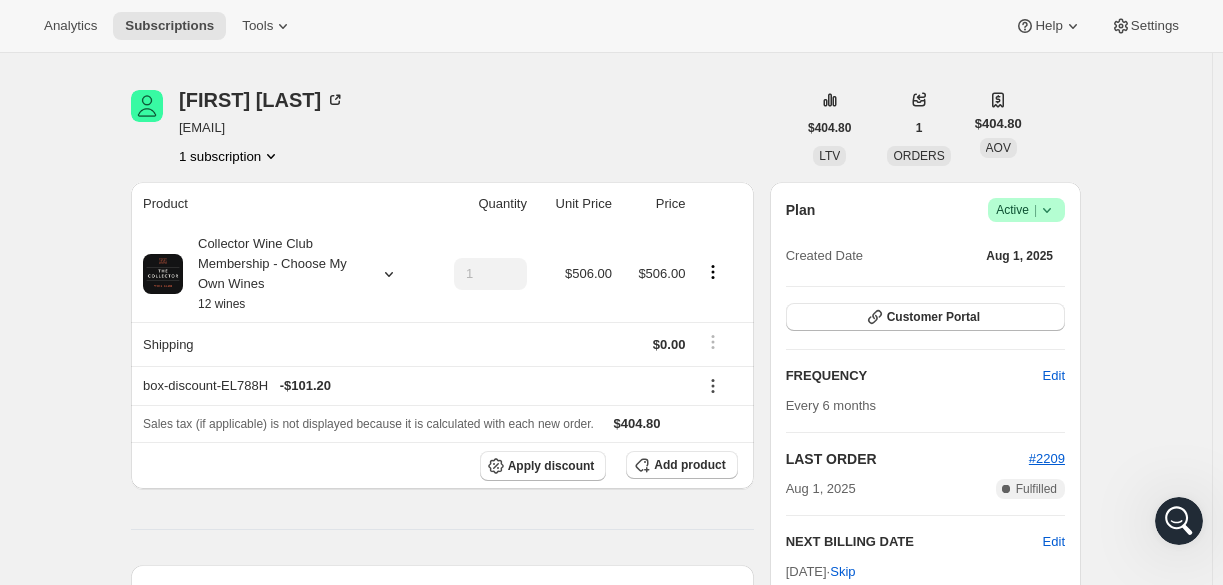 scroll, scrollTop: 100, scrollLeft: 0, axis: vertical 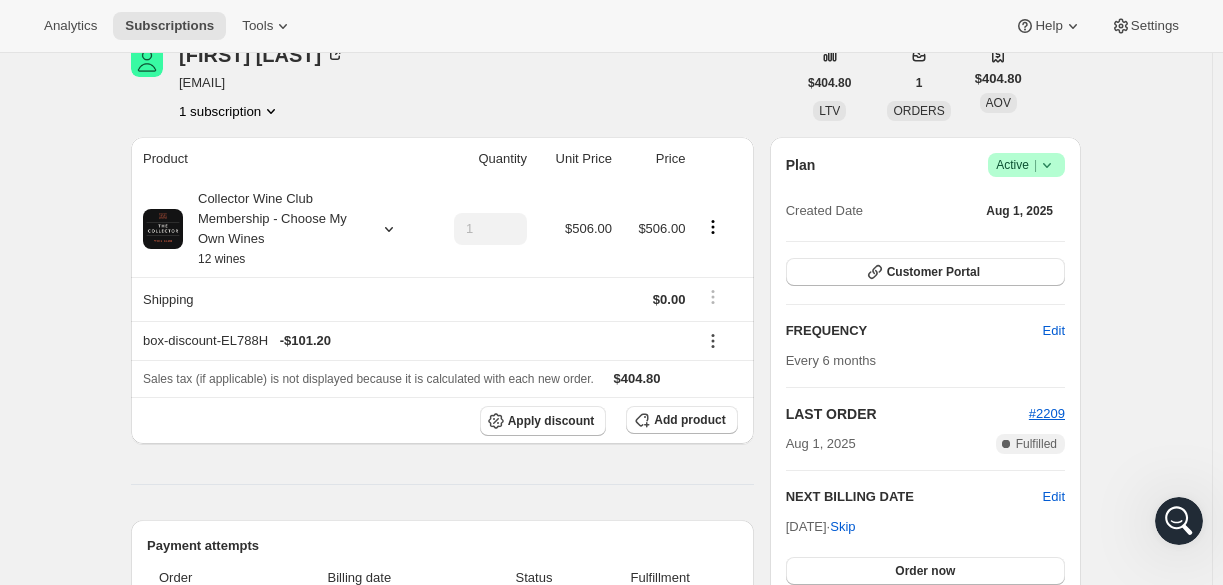 click 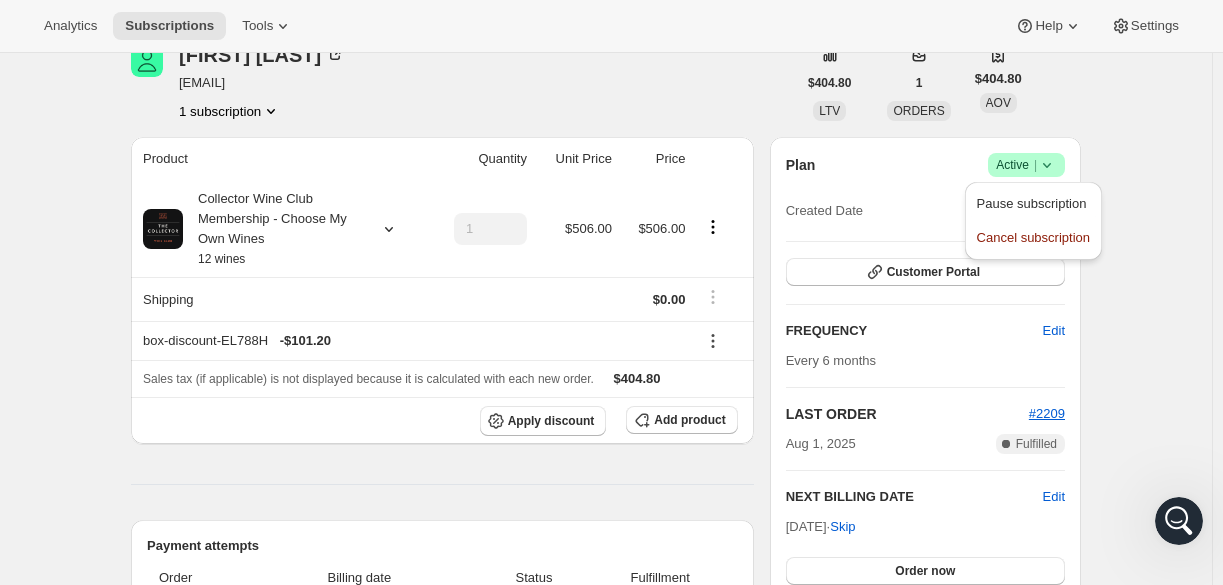 click on "Subscription #17403609339. This page is ready Subscription #17403609339 Success Recurring Success Active Create order Laura   Franklin laurafranklin999@gmail.com 1 subscription $404.80 LTV 1 ORDERS $404.80 AOV Product Quantity Unit Price Price Collector Wine Club Membership - Choose My Own Wines 12 wines 1 $506.00 $506.00 Shipping $0.00 box-discount-EL788H   - $101.20 Sales tax (if applicable) is not displayed because it is calculated with each new order.   $404.80 Apply discount Add product Payment attempts Order Billing date Status Fulfillment #2209 Aug 1, 2025  ·  10:12 AM  Complete Paid  Complete Fulfilled Timeline Aug 1, 2025 Laura Franklin  created the subscription order.  View order 10:12 AM Plan Success Active | Created Date Aug 1, 2025 Customer Portal FREQUENCY Edit Every 6 months LAST ORDER #2209 Aug 1, 2025  Complete Fulfilled NEXT BILLING DATE Edit Feb 1, 2026   ·  Skip Order now Batching Settings Add Notes Edit No notes from customer PICKUP ADDRESS BILLING ADDRESS PAYMENT METHOD" at bounding box center [606, 627] 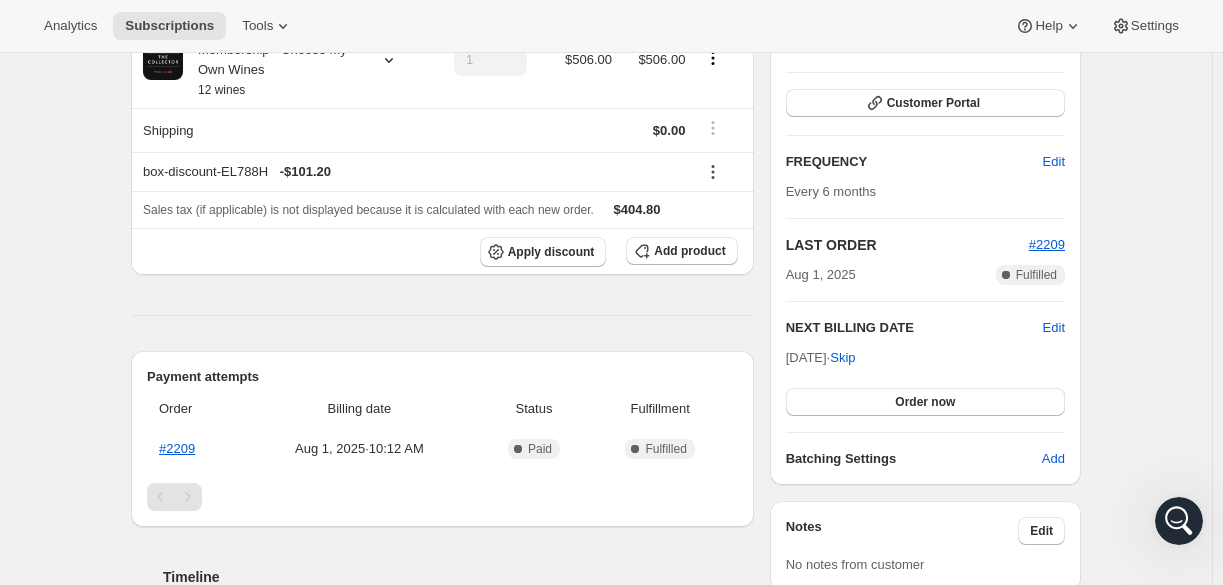 scroll, scrollTop: 300, scrollLeft: 0, axis: vertical 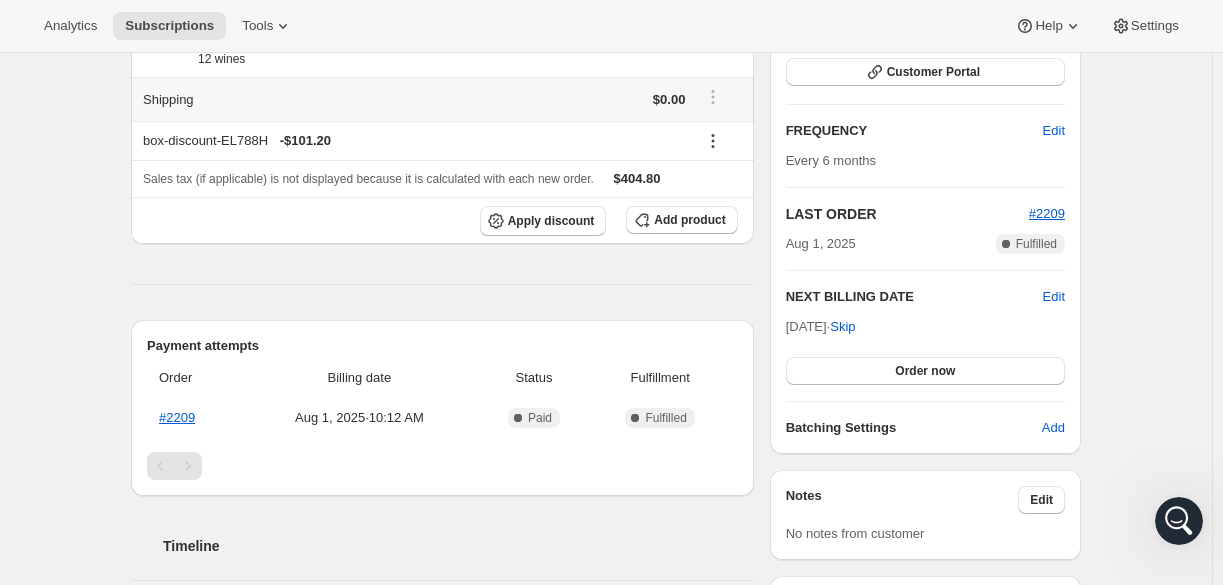 click at bounding box center (722, 99) 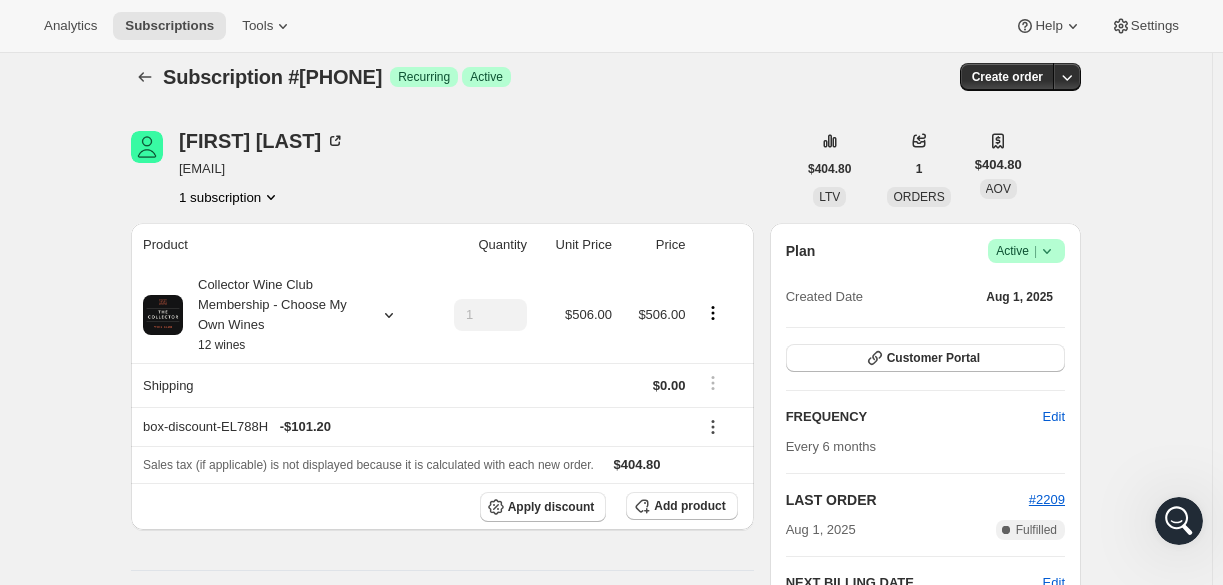 scroll, scrollTop: 11, scrollLeft: 0, axis: vertical 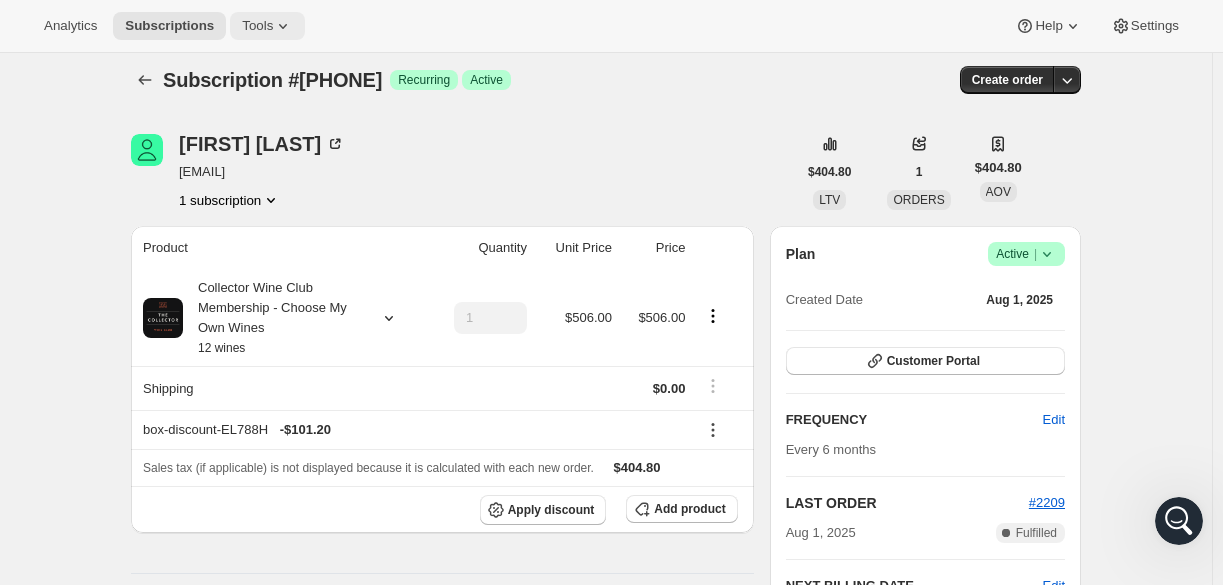 click 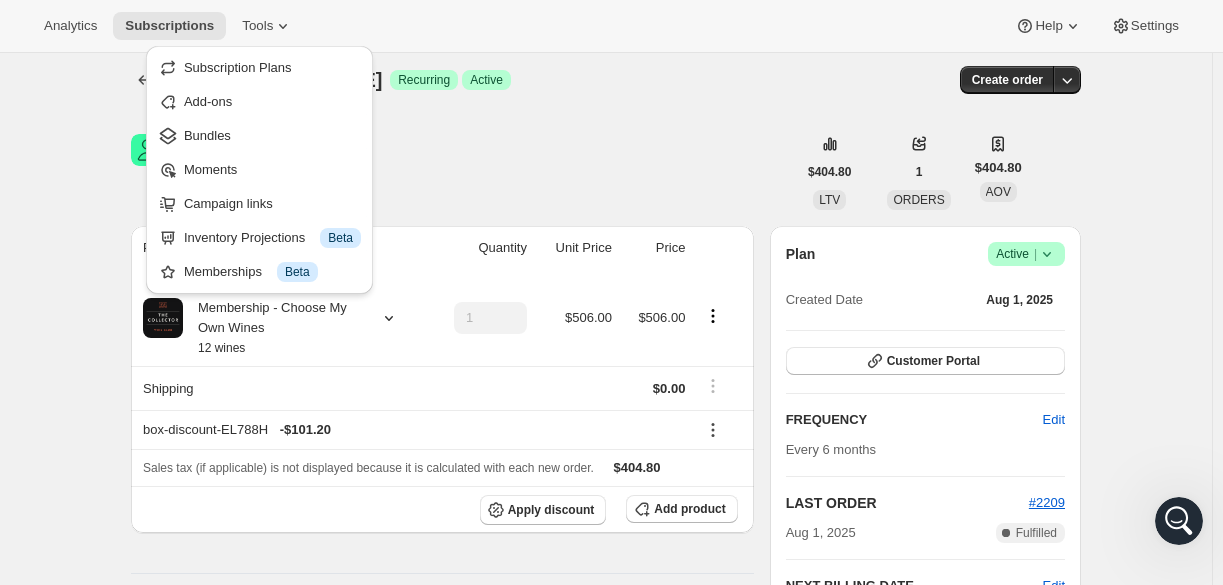 click on "Analytics Subscriptions Tools Help Settings" at bounding box center [611, 26] 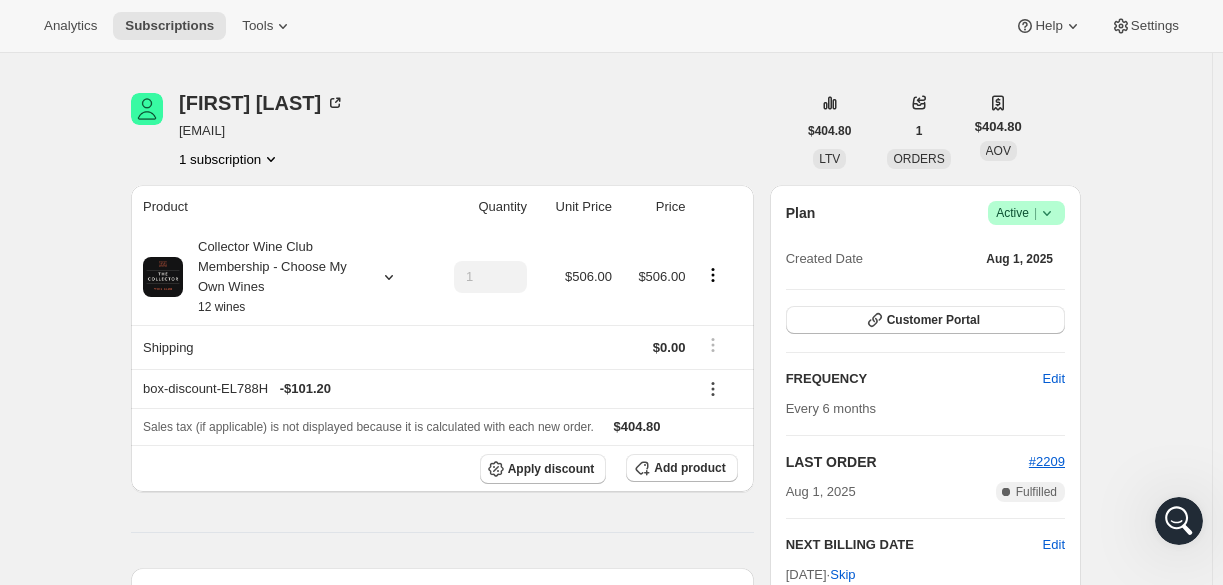 scroll, scrollTop: 0, scrollLeft: 0, axis: both 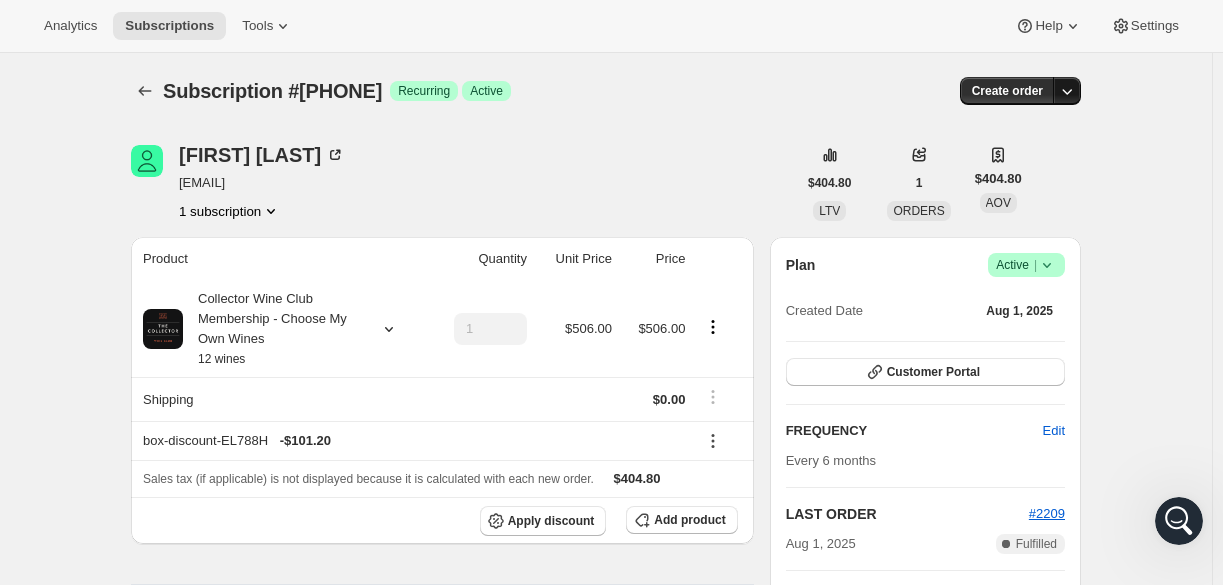 click 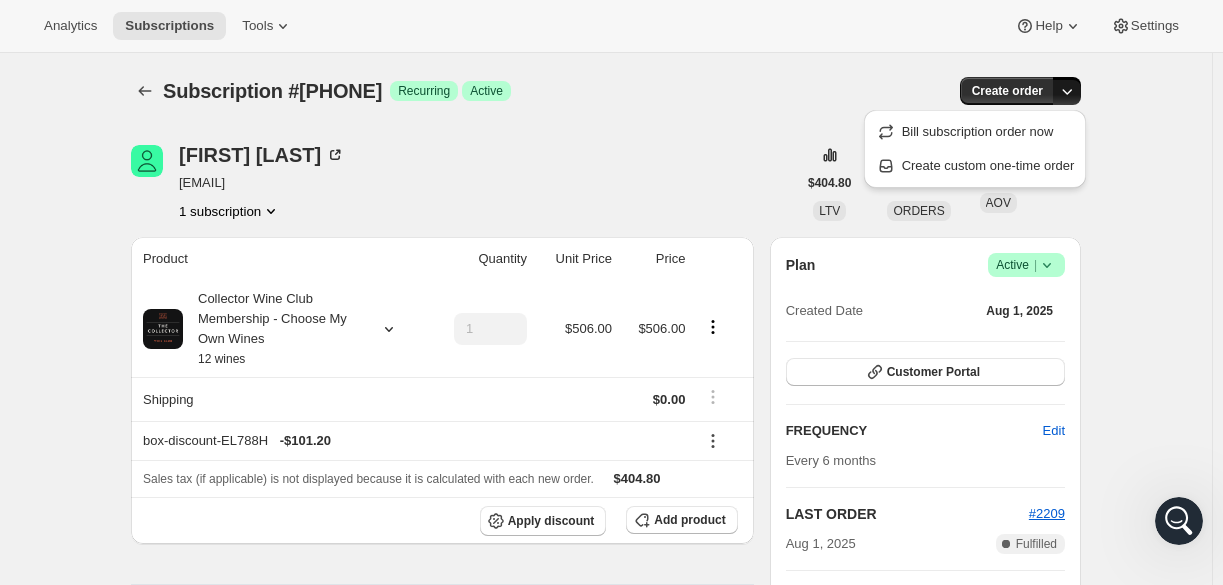 click on "Subscription #17403609339. This page is ready Subscription #17403609339 Success Recurring Success Active Create order Laura   Franklin laurafranklin999@gmail.com 1 subscription $404.80 LTV 1 ORDERS $404.80 AOV Product Quantity Unit Price Price Collector Wine Club Membership - Choose My Own Wines 12 wines 1 $506.00 $506.00 Shipping $0.00 box-discount-EL788H   - $101.20 Sales tax (if applicable) is not displayed because it is calculated with each new order.   $404.80 Apply discount Add product Payment attempts Order Billing date Status Fulfillment #2209 Aug 1, 2025  ·  10:12 AM  Complete Paid  Complete Fulfilled Timeline Aug 1, 2025 Laura Franklin  created the subscription order.  View order 10:12 AM Plan Success Active | Created Date Aug 1, 2025 Customer Portal FREQUENCY Edit Every 6 months LAST ORDER #2209 Aug 1, 2025  Complete Fulfilled NEXT BILLING DATE Edit Feb 1, 2026   ·  Skip Order now Batching Settings Add Notes Edit No notes from customer PICKUP ADDRESS BILLING ADDRESS PAYMENT METHOD" at bounding box center [606, 727] 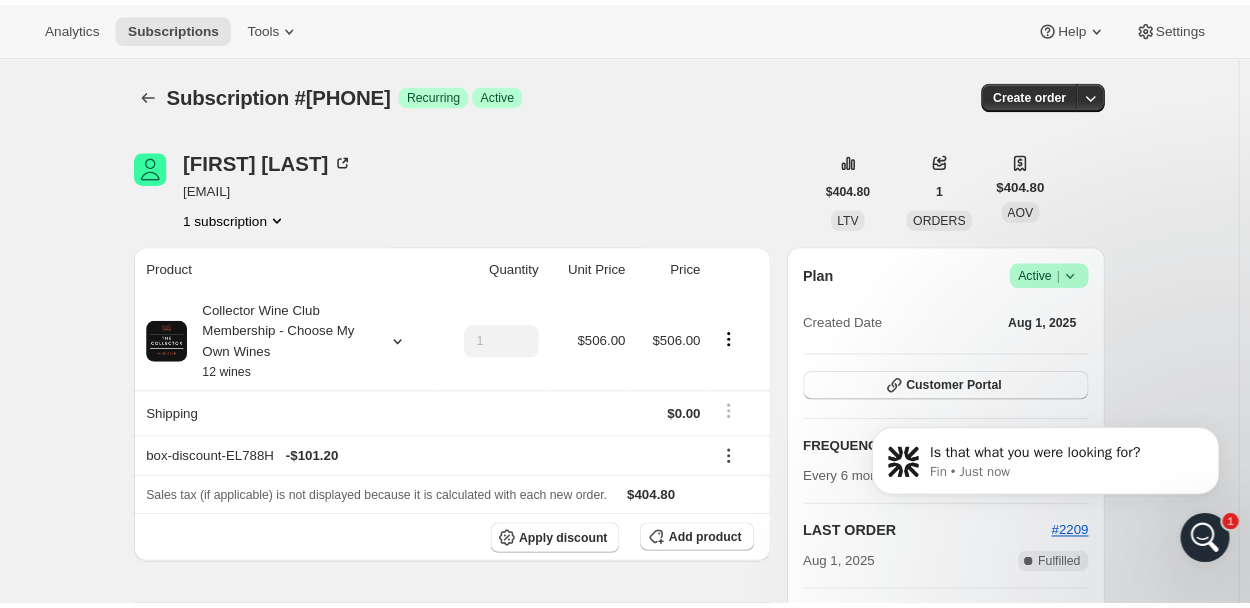scroll, scrollTop: 0, scrollLeft: 0, axis: both 